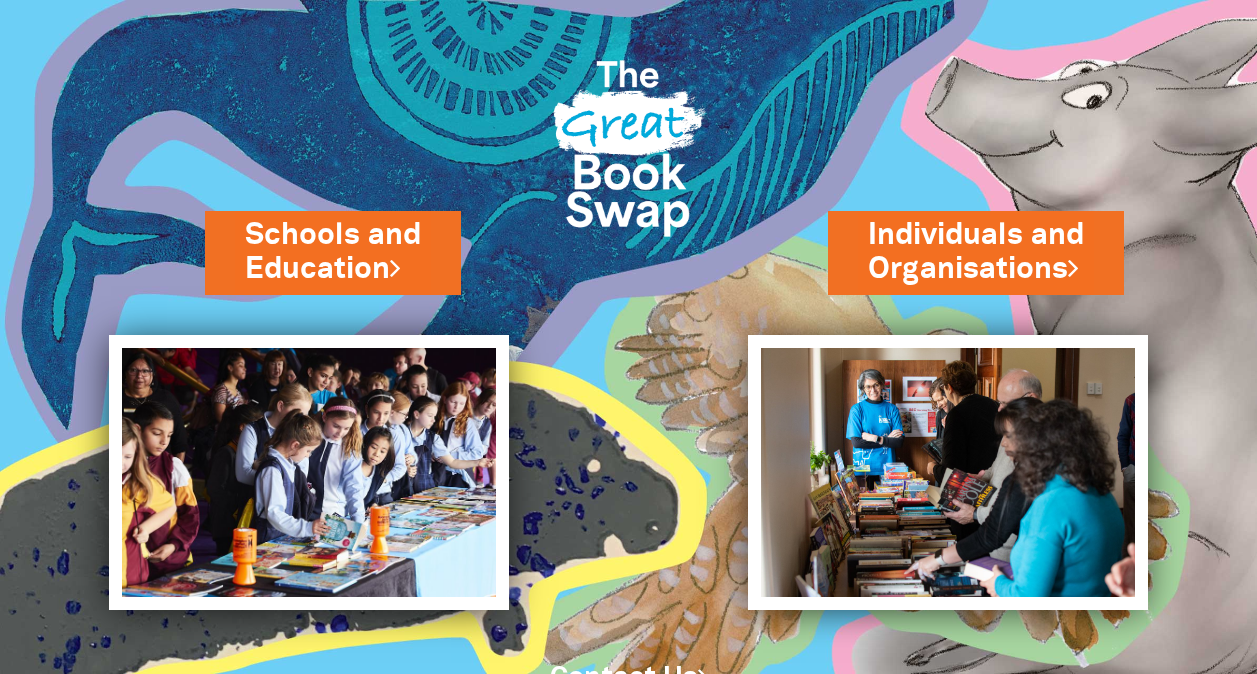scroll, scrollTop: 0, scrollLeft: 0, axis: both 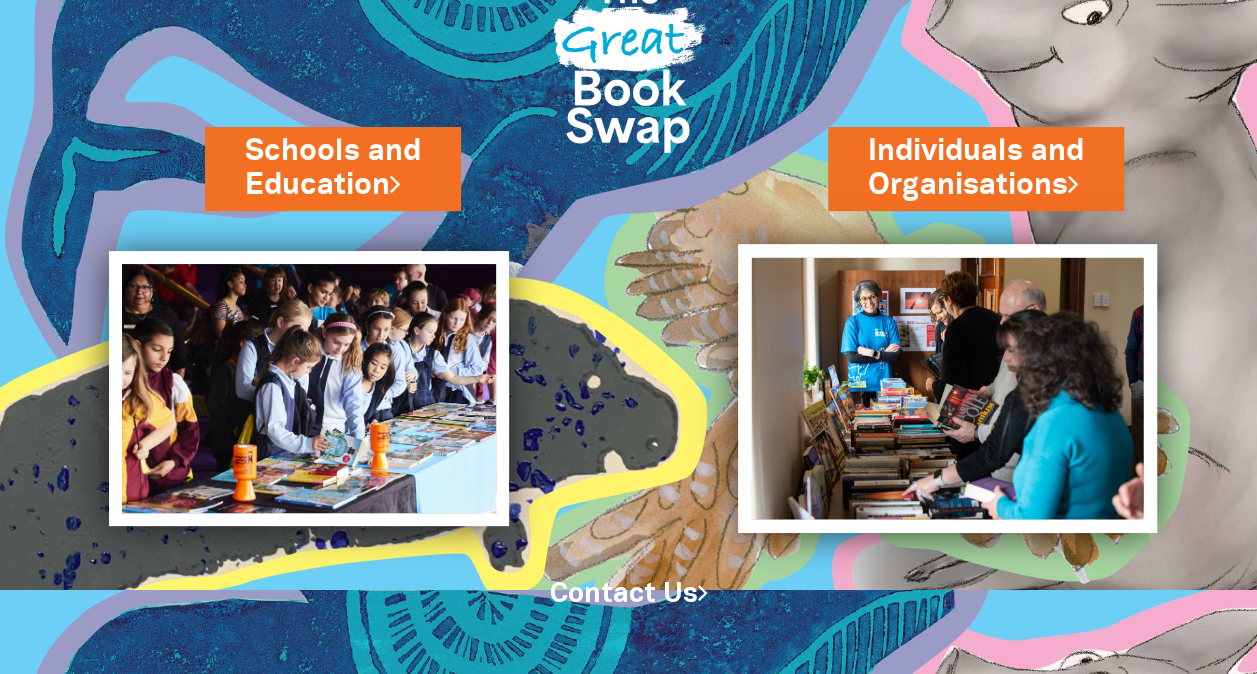 click at bounding box center [947, 388] 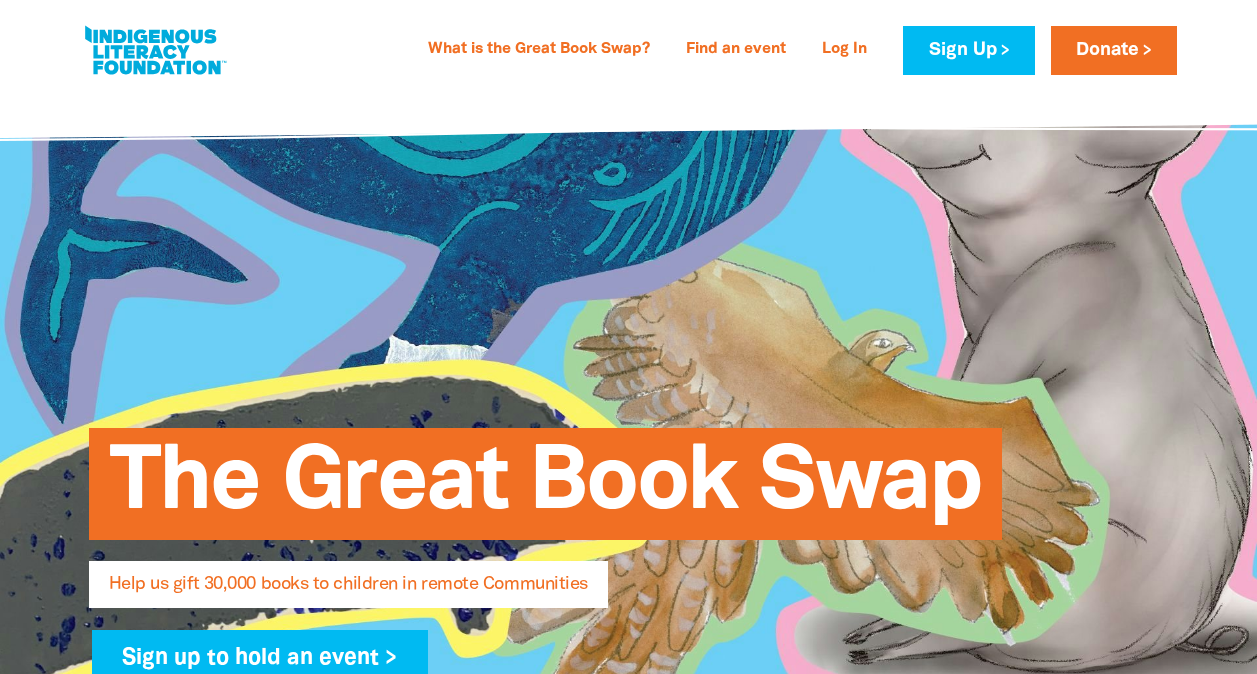 select on "AU" 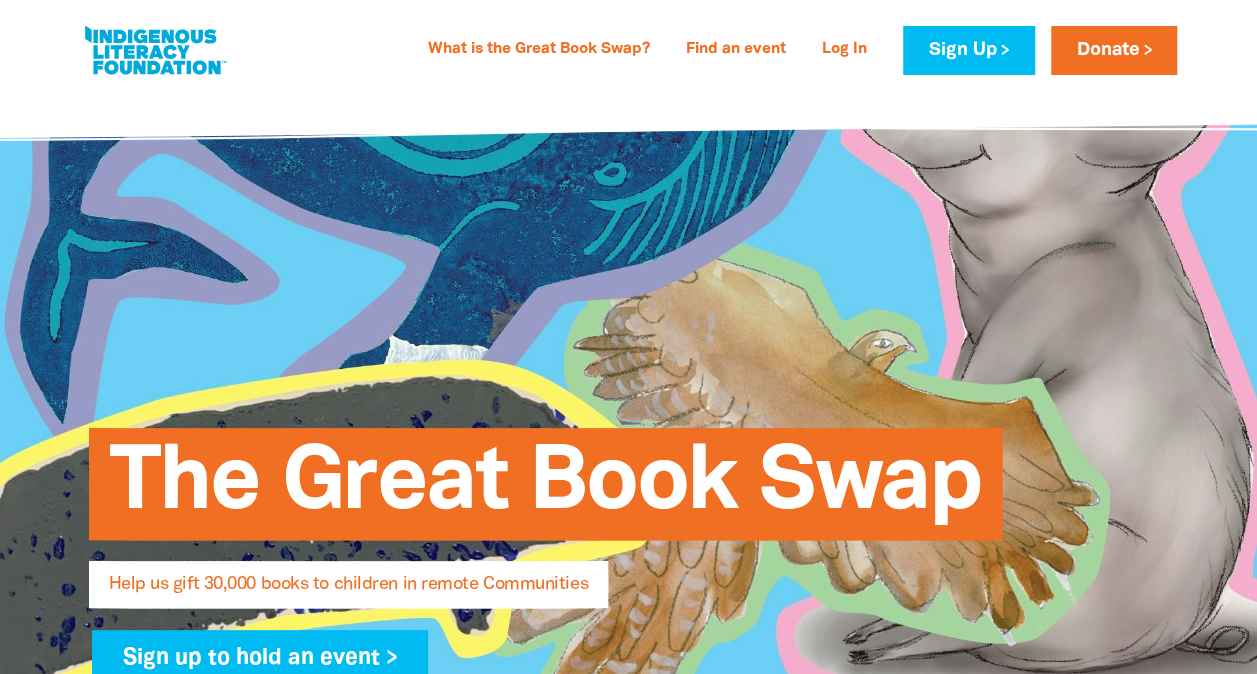 scroll, scrollTop: 76, scrollLeft: 0, axis: vertical 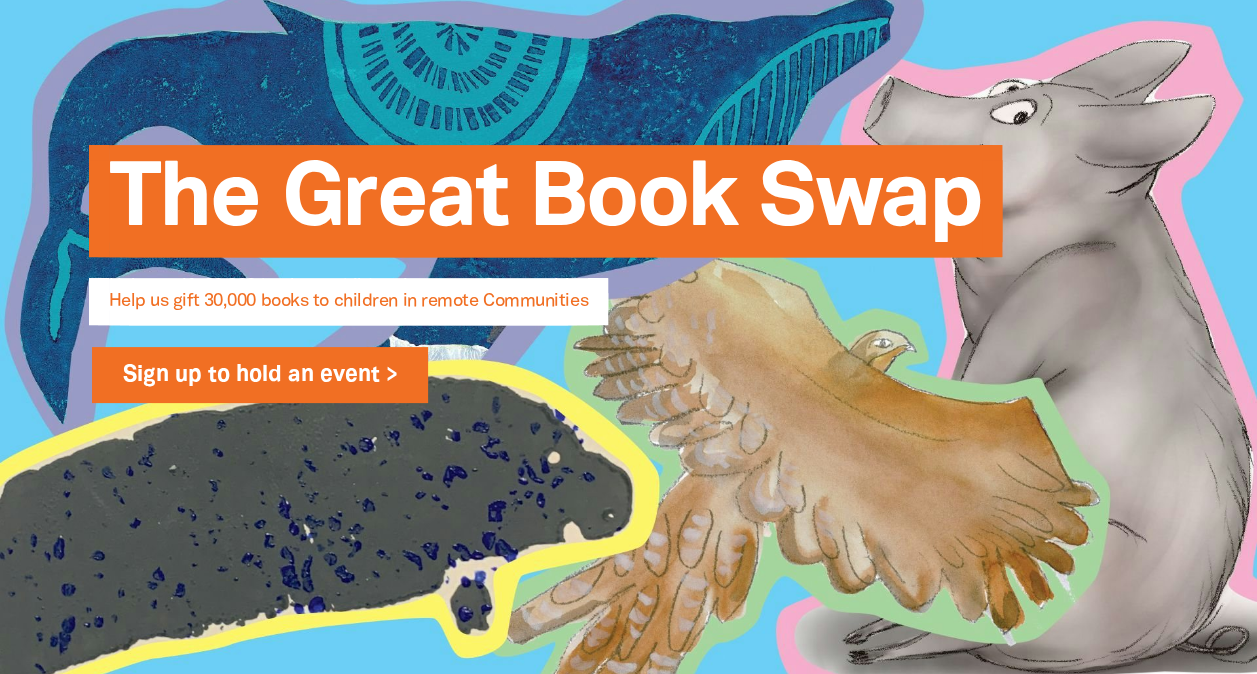 click on "Sign up to hold an event >" at bounding box center [260, 375] 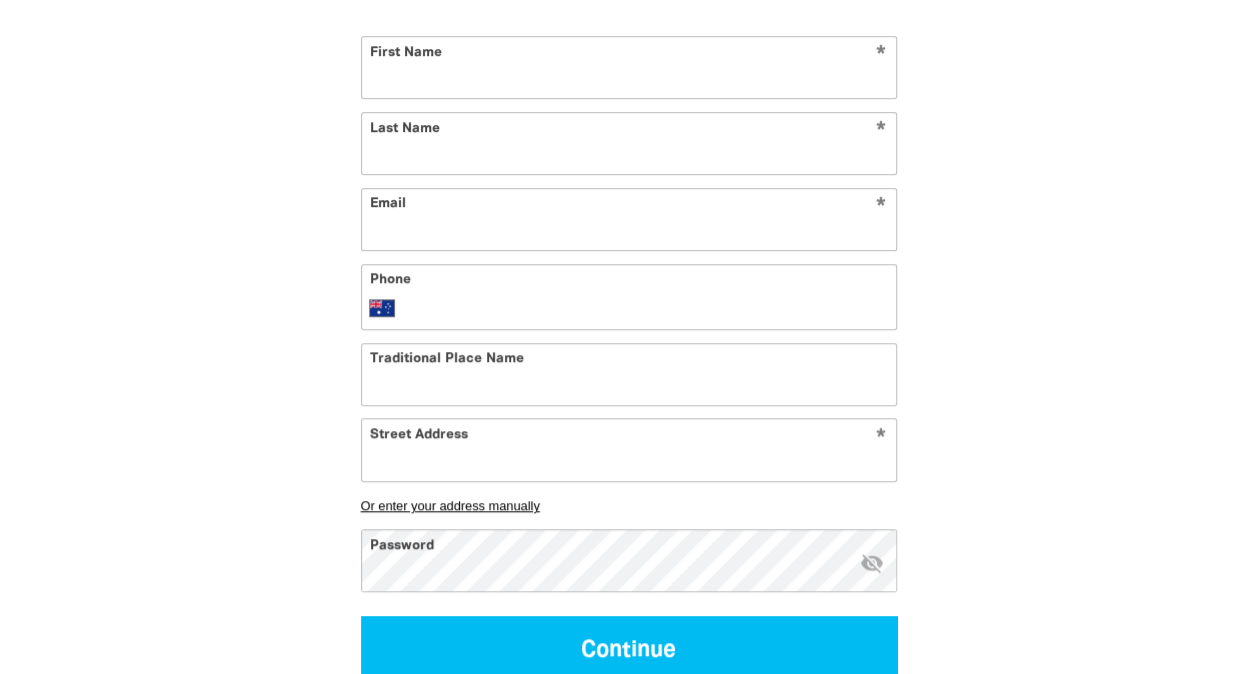 scroll, scrollTop: 620, scrollLeft: 0, axis: vertical 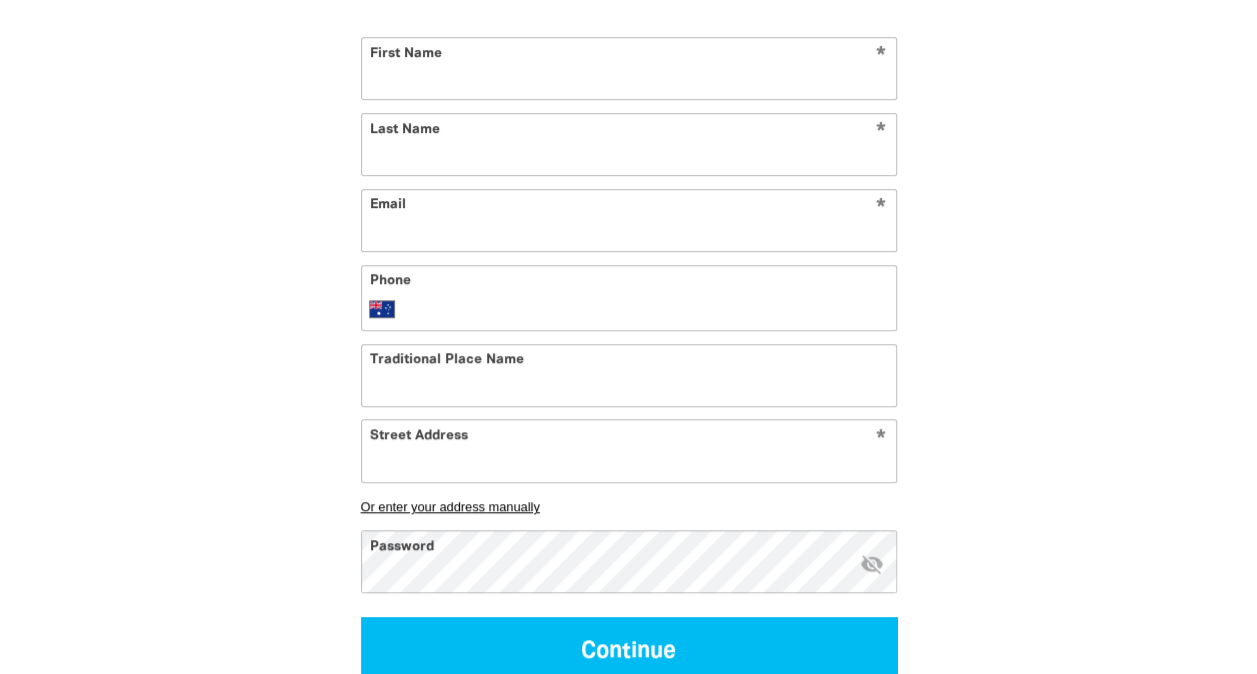 click on "First Name" at bounding box center [629, 68] 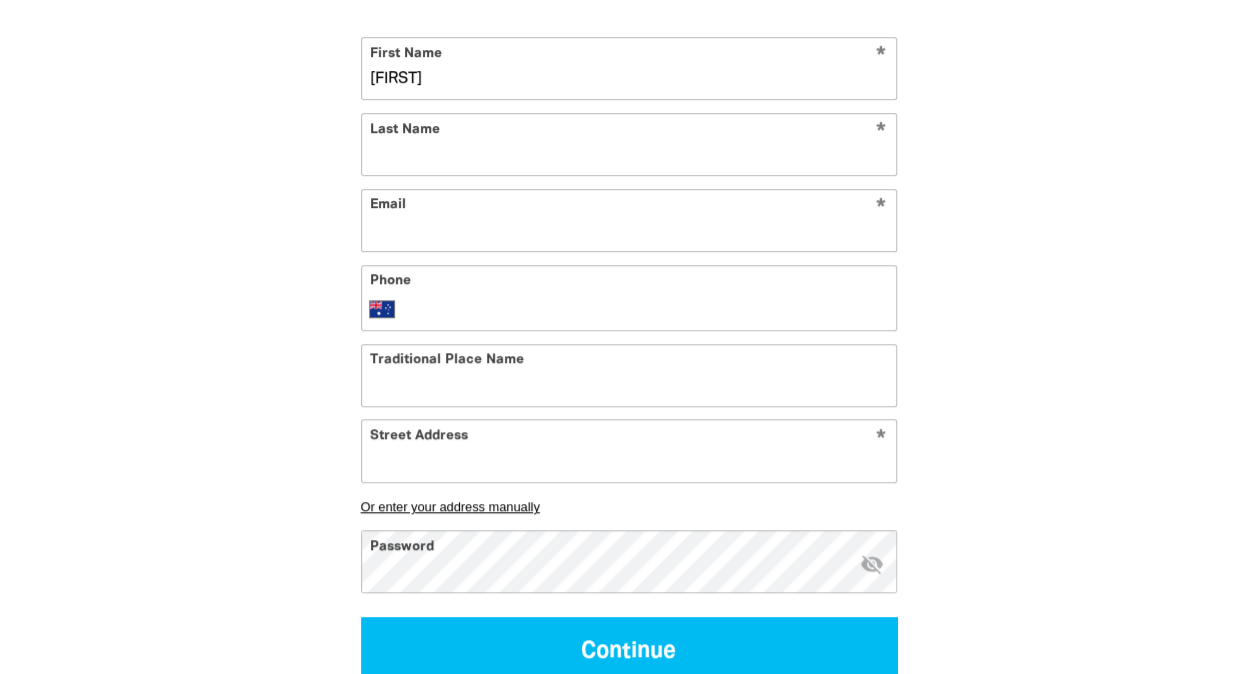 type on "[FIRST]" 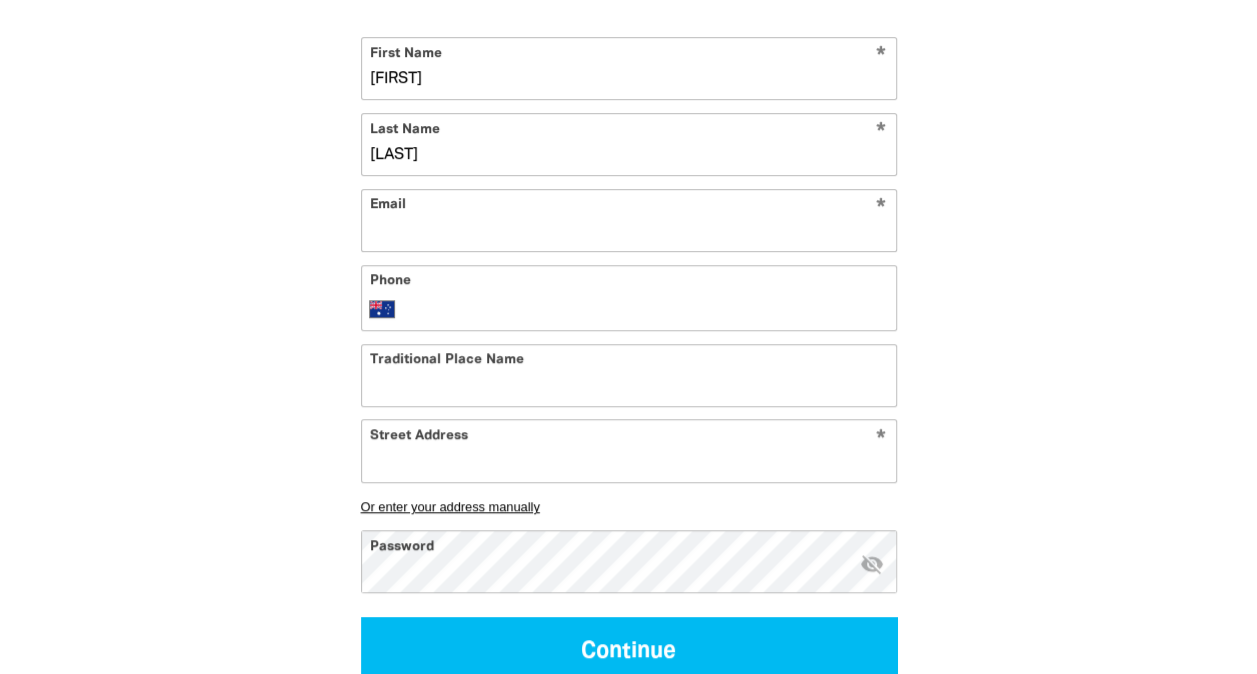type on "[LAST]" 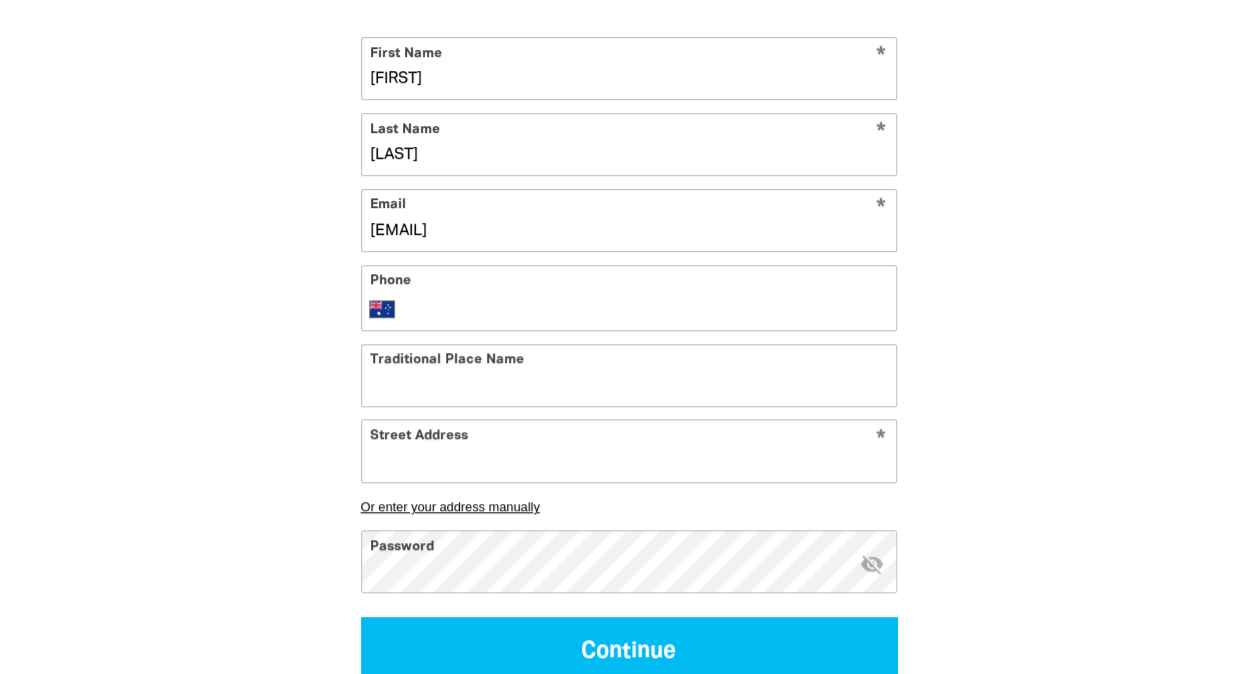 click on "Phone International Afghanistan Åland Islands Albania Algeria American Samoa Andorra Angola Anguilla Antigua and Barbuda Argentina Armenia Aruba Ascension Island Australia Austria Azerbaijan Bahamas Bahrain Bangladesh Barbados Belarus Belgium Belize Benin Bermuda Bhutan Bolivia Bonaire, Sint Eustatius and Saba Bosnia and Herzegovina Botswana Brazil British Indian Ocean Territory Brunei Darussalam Bulgaria Burkina Faso Burundi Cambodia Cameroon Canada Cape Verde Cayman Islands Central African Republic Chad Chile China Christmas Island Cocos (Keeling) Islands Colombia Comoros Congo Congo, Democratic Republic of the Cook Islands Costa Rica Cote d'Ivoire Croatia Cuba Curaçao Cyprus Czech Republic Denmark Djibouti Dominica Dominican Republic Ecuador Egypt El Salvador Equatorial Guinea Eritrea Estonia Ethiopia Falkland Islands Faroe Islands Federated States of Micronesia Fiji Finland France French Guiana French Polynesia Gabon Gambia Georgia Germany Ghana Gibraltar Greece Greenland Grenada Guadeloupe Guam Guinea" at bounding box center (629, 298) 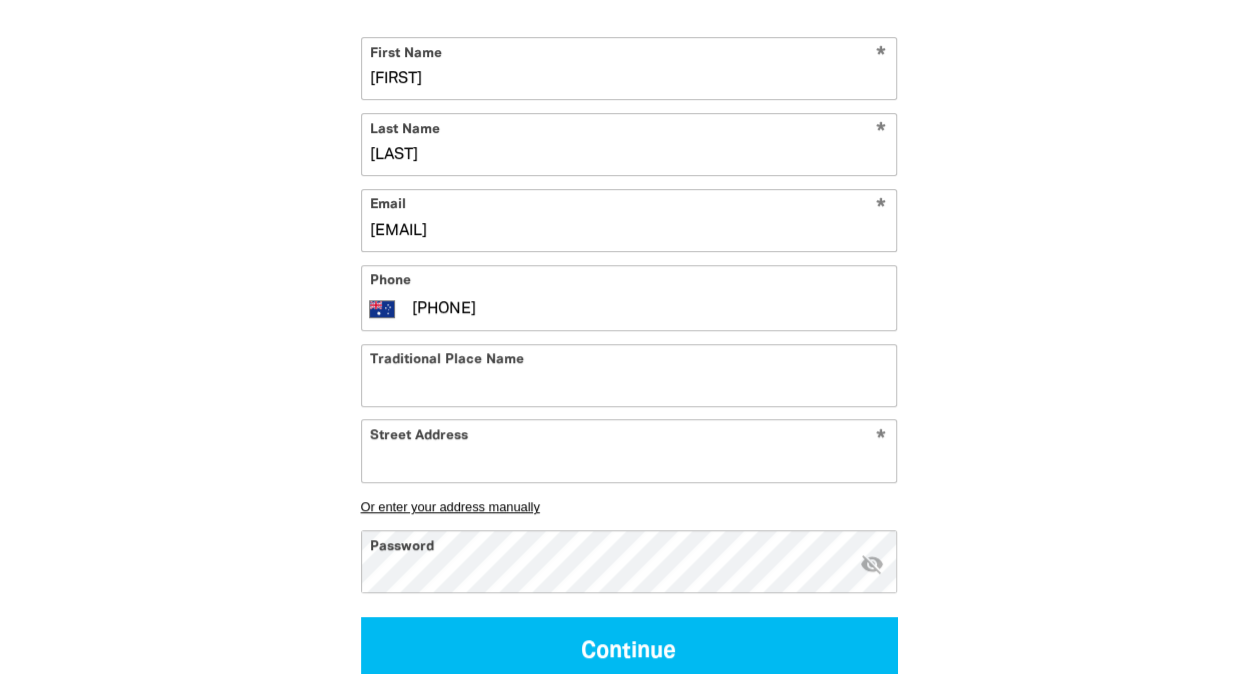 type on "[PHONE]" 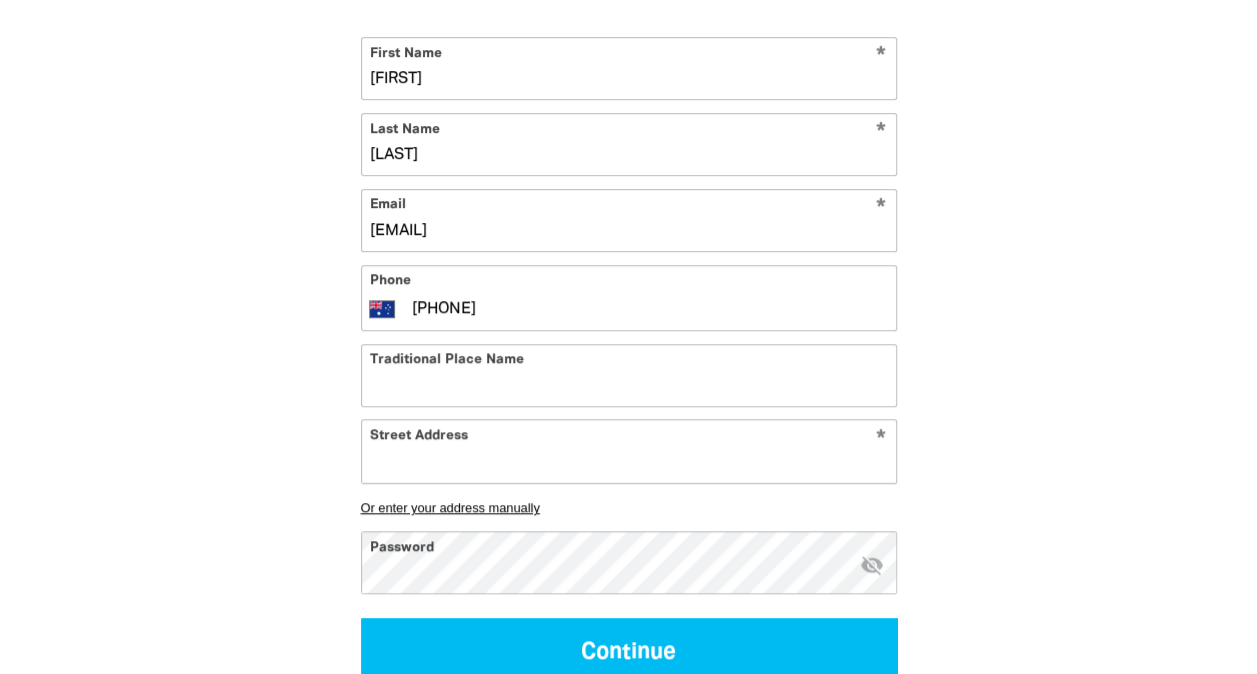 click on "Street Address" at bounding box center (629, 450) 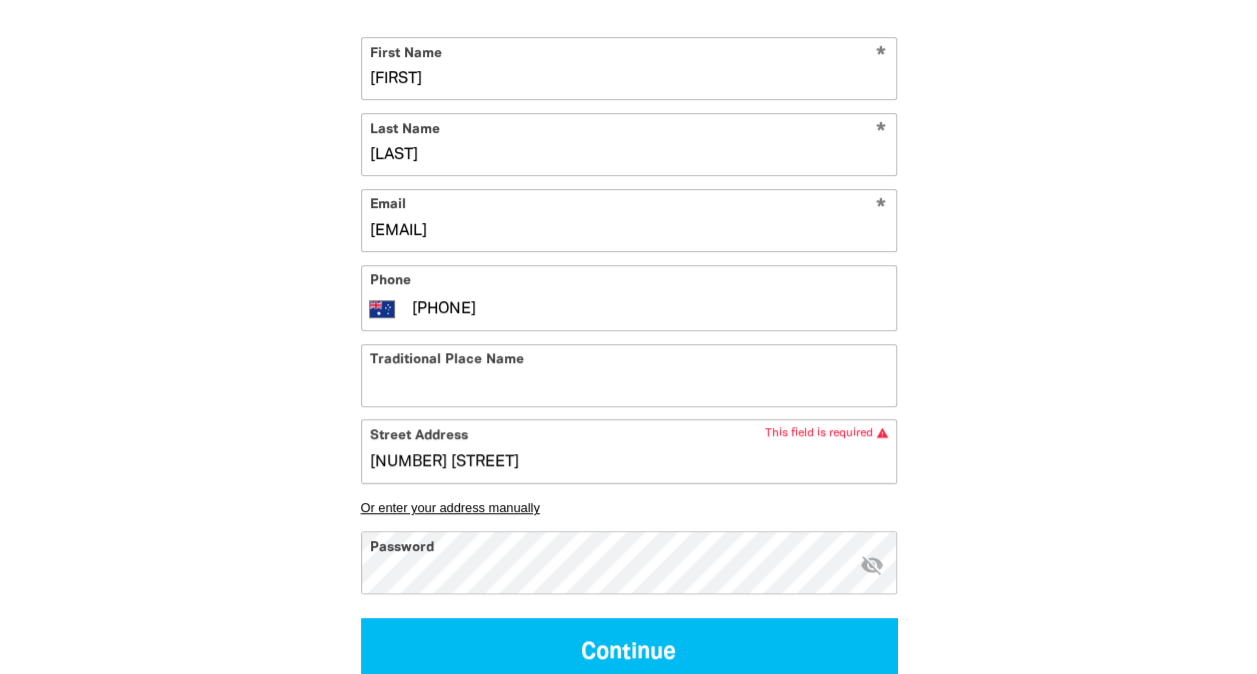 click on "[NUMBER] [STREET]" at bounding box center (629, 450) 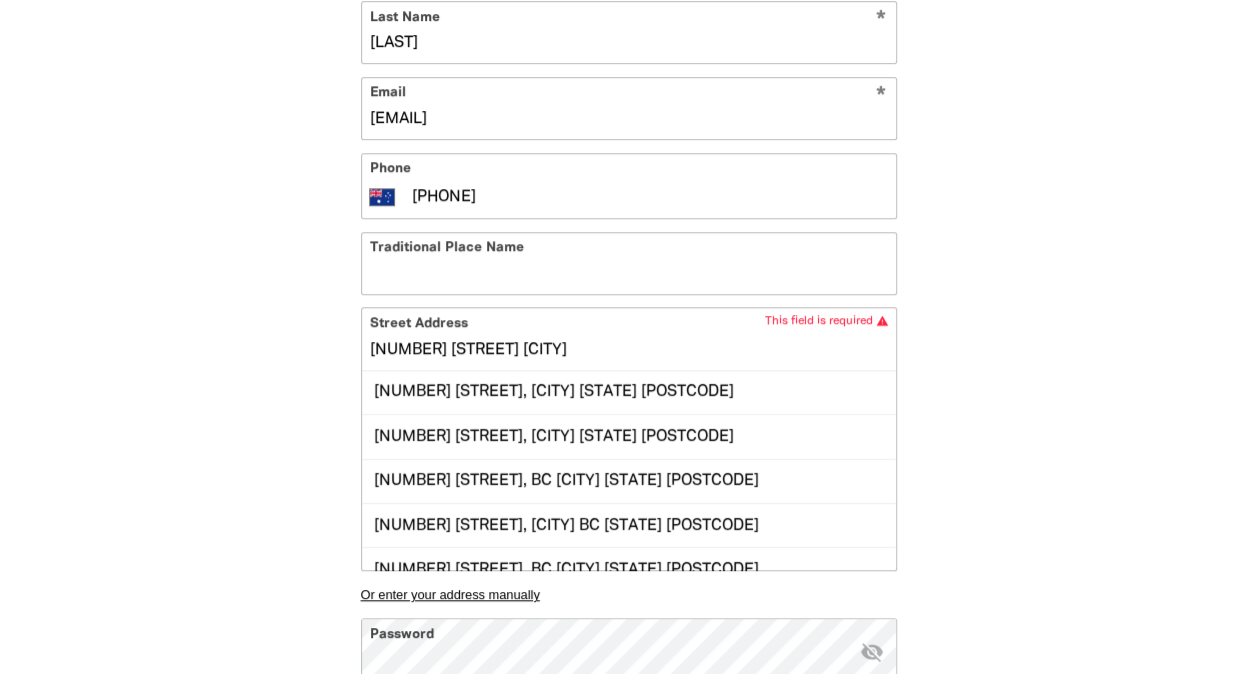 scroll, scrollTop: 734, scrollLeft: 0, axis: vertical 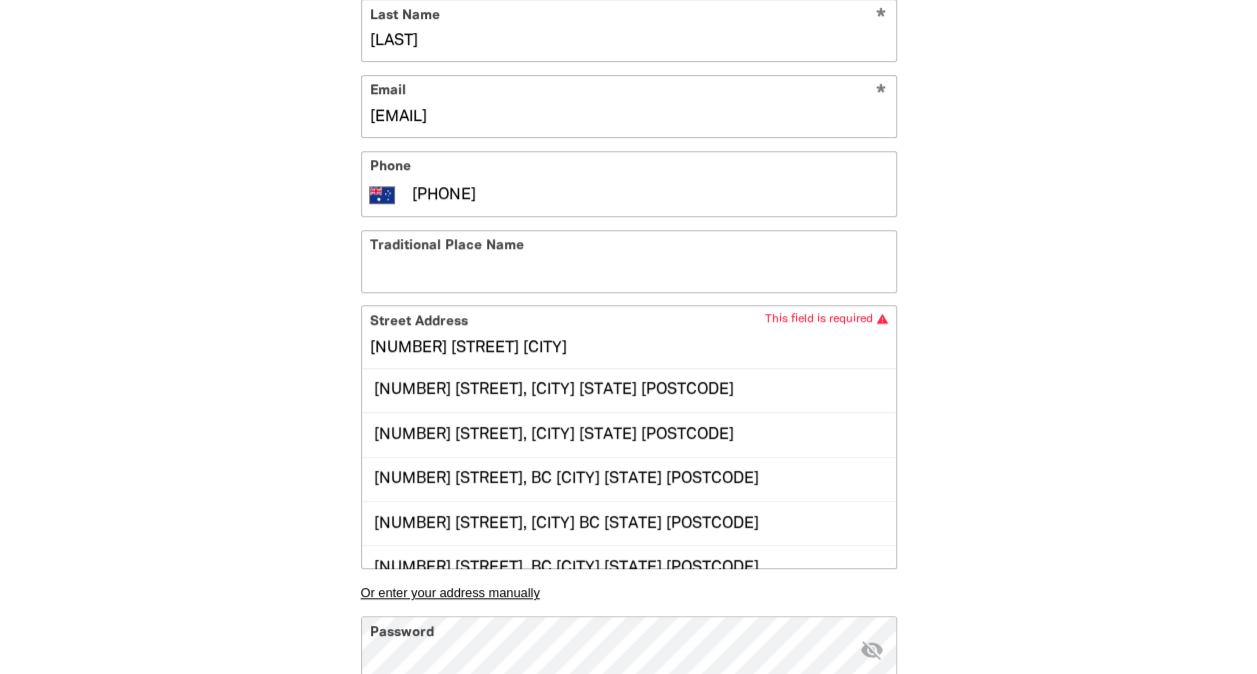 click on "[NUMBER] [STREET] [CITY]" at bounding box center (629, 336) 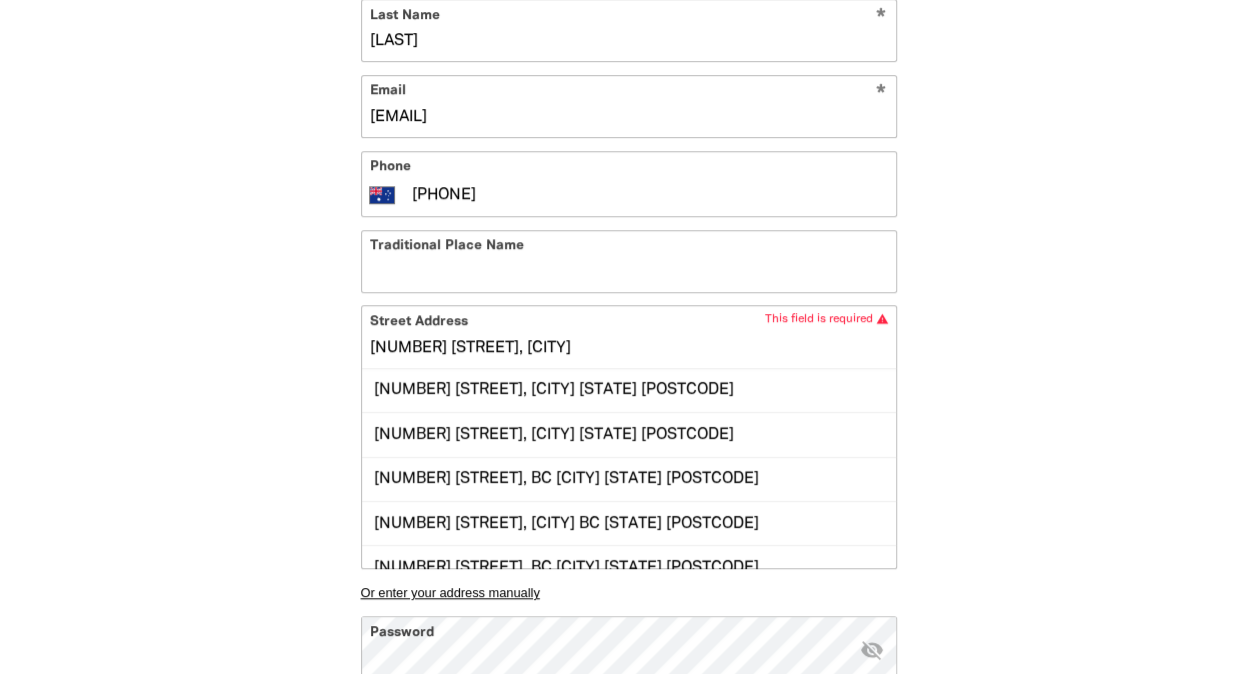 click on "[NUMBER] [STREET], [CITY]" at bounding box center (629, 336) 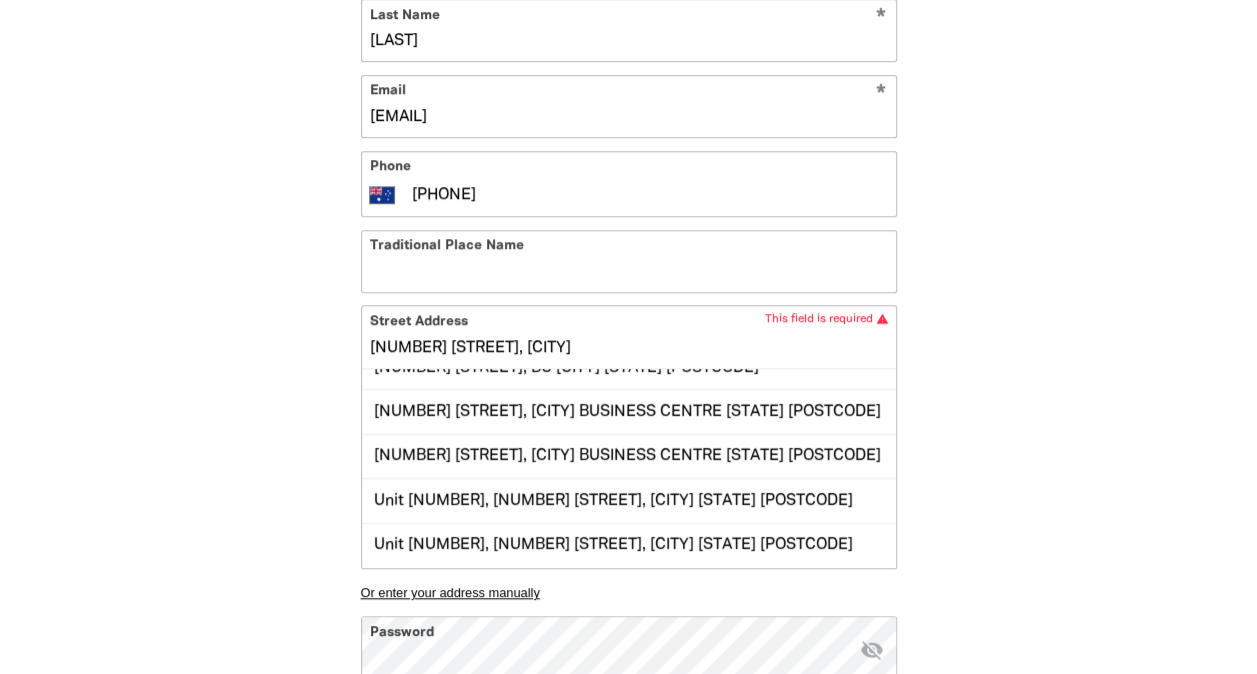 scroll, scrollTop: 286, scrollLeft: 0, axis: vertical 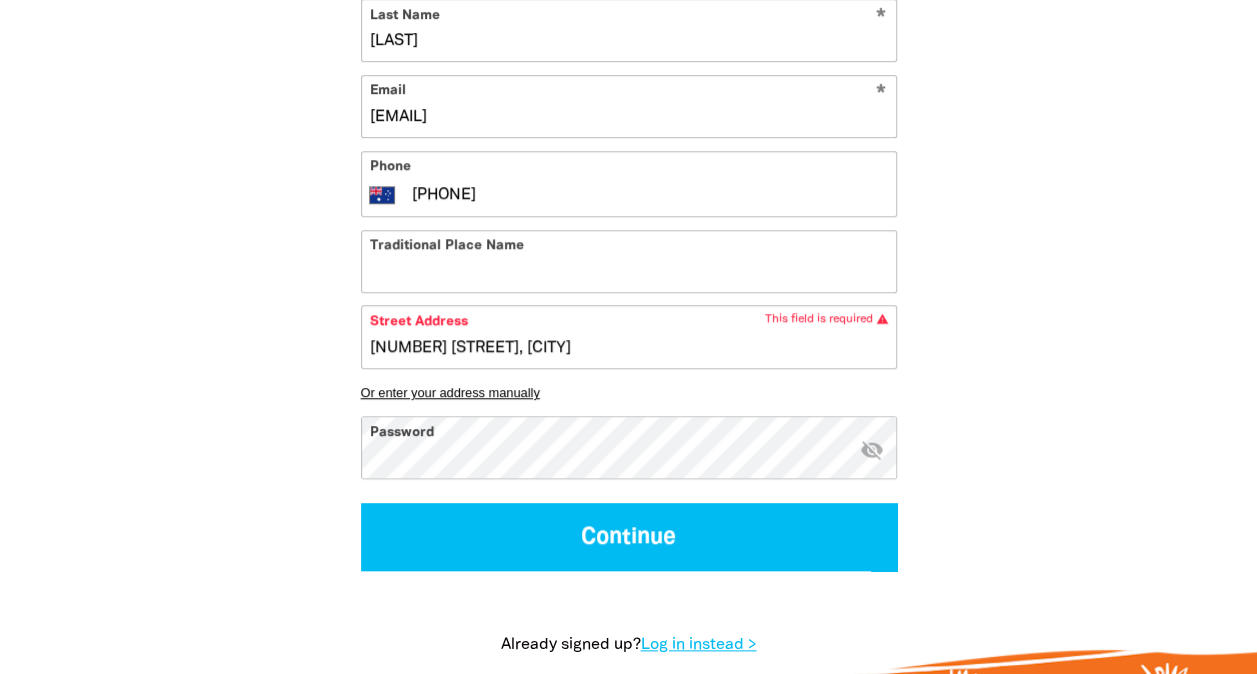 click on "1 2 3 [PERSON] Your Profile Is your Great Book Swap being held by an organisation or group? Yes No info If you are a School or Education organisation, head to edu.greatbookswap.org.au instead! Organisation Name HQ North Tower info The name of the organisation raising funds * Your Great Book Swap event name HQ North Tower Book Swap Profile Photo collections Drag in your file or select a file Your Fundraising Page URL / go.greatbookswap.org.au/ hqnorthtowerbookswap info This will be the link you can share in Newsletters and Social Media so people can support you online! Great Book Swap Date * [DATE] info You can change this later and this can be approximate if you don't know. One good date is Indigenous Literacy Day on September 1st Fundraising Goal * $ [NUMBER] Why are you holding a Great Book Swap? info Personalise this to tell your community why you are joining. This really helps people understand and support your Great Book Swap! Keep up to date on ILF news * info Continue chevron_left Back Log in instead >" at bounding box center [629, 214] 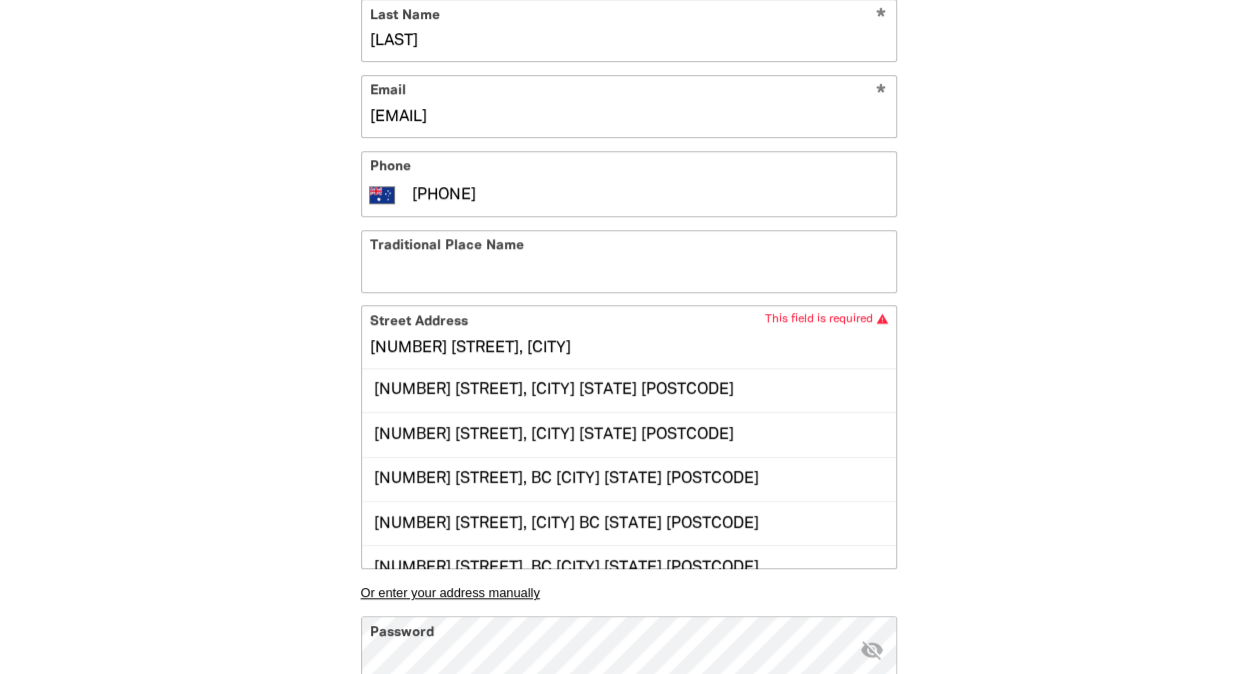 click on "[NUMBER] [STREET], [CITY]" at bounding box center (629, 336) 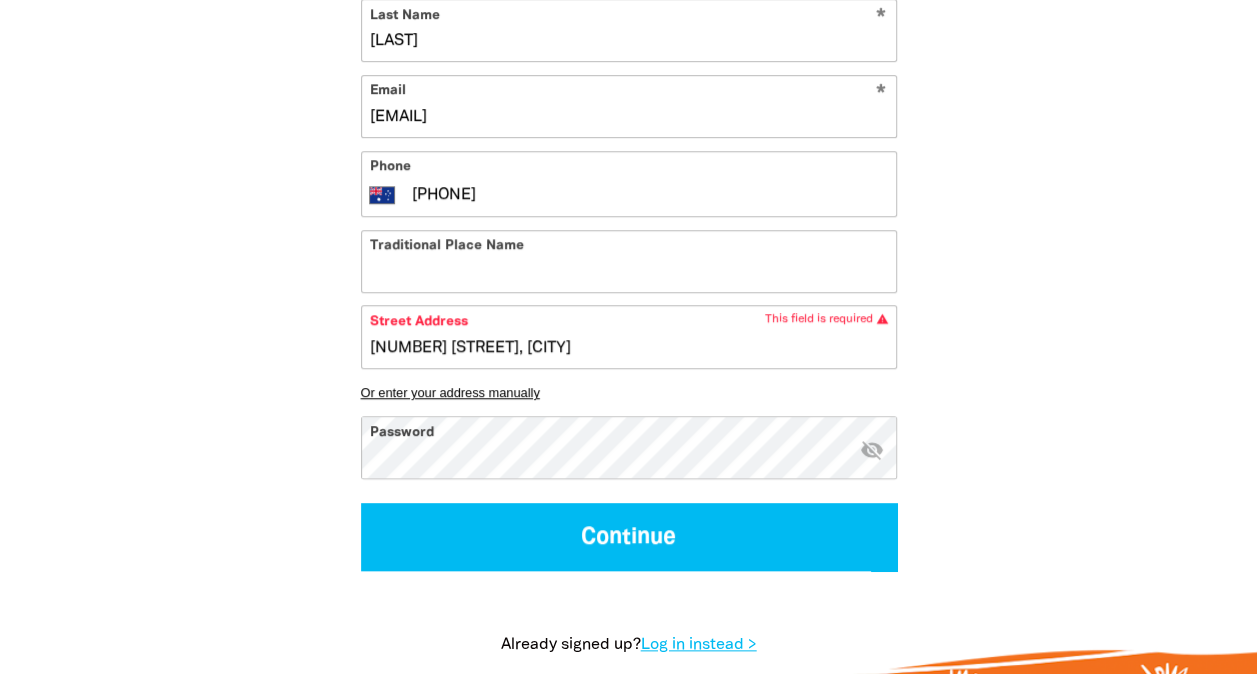 click on "1 2 3 [PERSON] Your Profile Is your Great Book Swap being held by an organisation or group? Yes No info If you are a School or Education organisation, head to edu.greatbookswap.org.au instead! Organisation Name HQ North Tower info The name of the organisation raising funds * Your Great Book Swap event name HQ North Tower Book Swap Profile Photo collections Drag in your file or select a file Your Fundraising Page URL / go.greatbookswap.org.au/ hqnorthtowerbookswap info This will be the link you can share in Newsletters and Social Media so people can support you online! Great Book Swap Date * [DATE] info You can change this later and this can be approximate if you don't know. One good date is Indigenous Literacy Day on September 1st Fundraising Goal * $ [NUMBER] Why are you holding a Great Book Swap? info Personalise this to tell your community why you are joining. This really helps people understand and support your Great Book Swap! Keep up to date on ILF news * info Continue chevron_left Back Log in instead >" at bounding box center (629, 214) 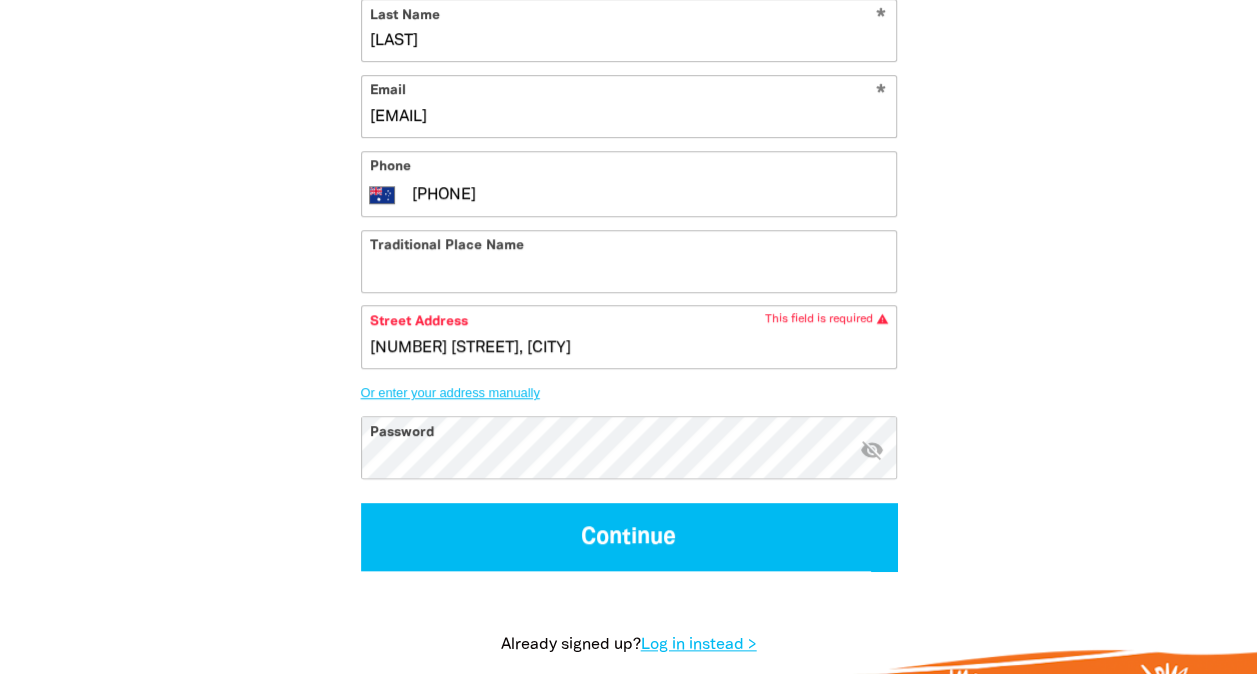 click on "Or enter your address manually" at bounding box center (629, 392) 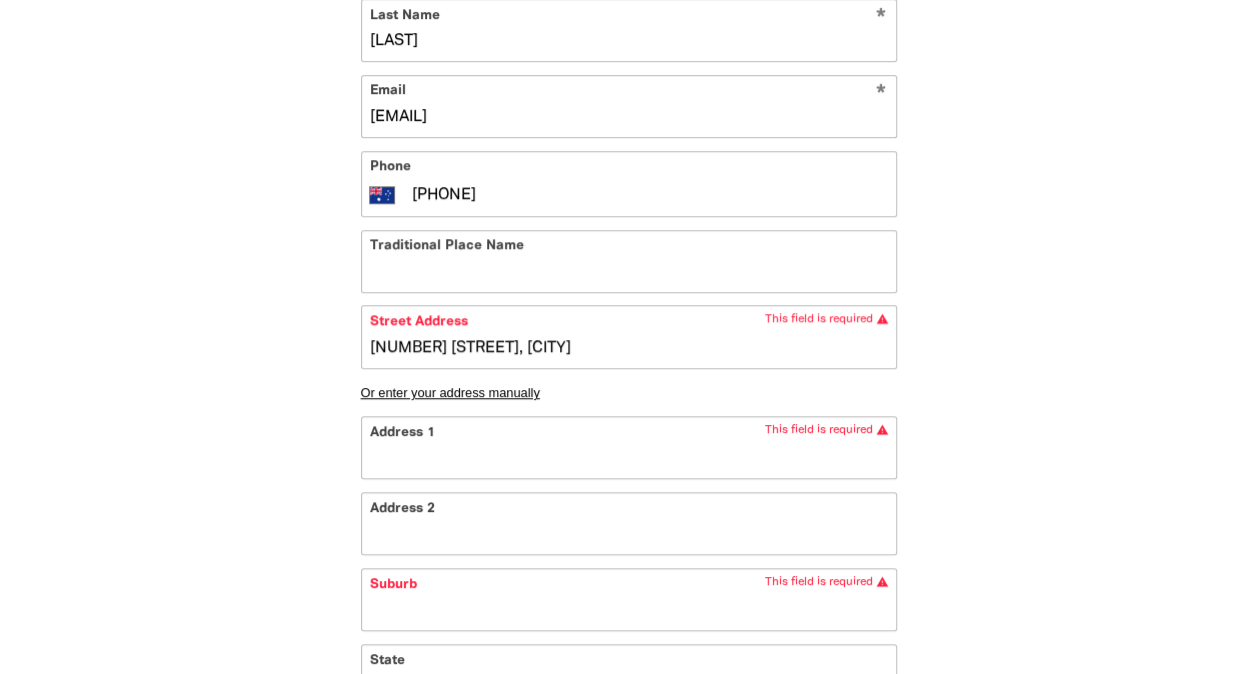 click on "Address 1" at bounding box center (629, 447) 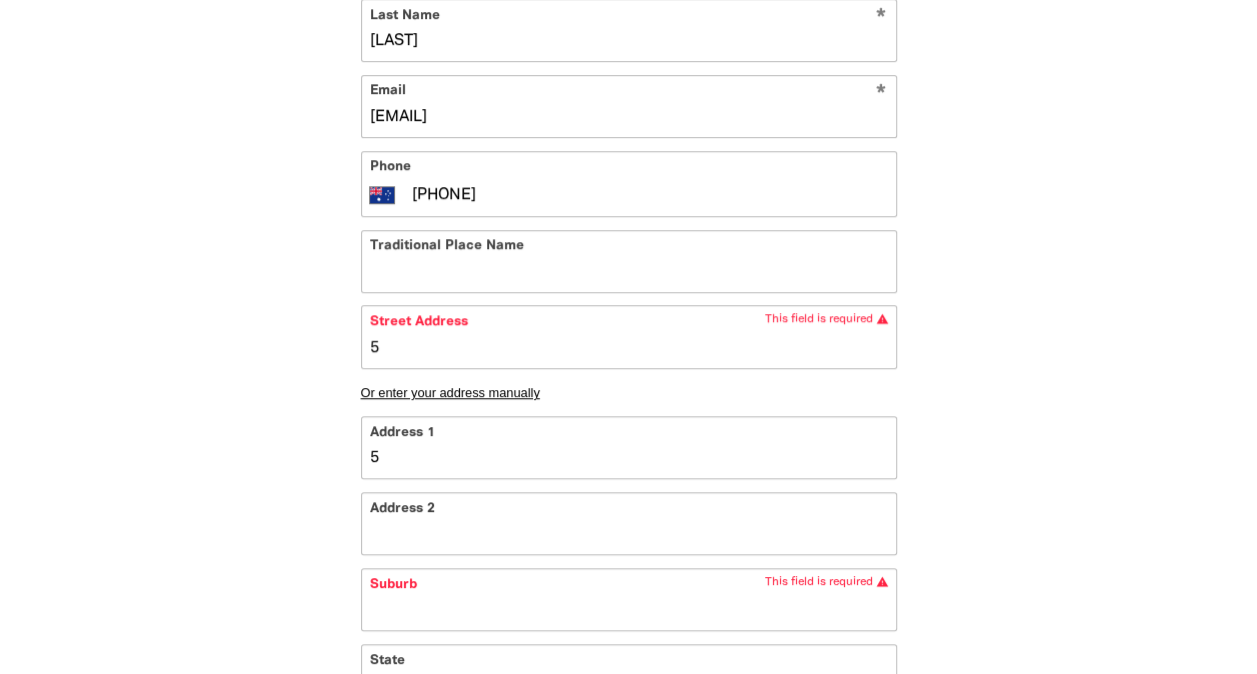 type on "54" 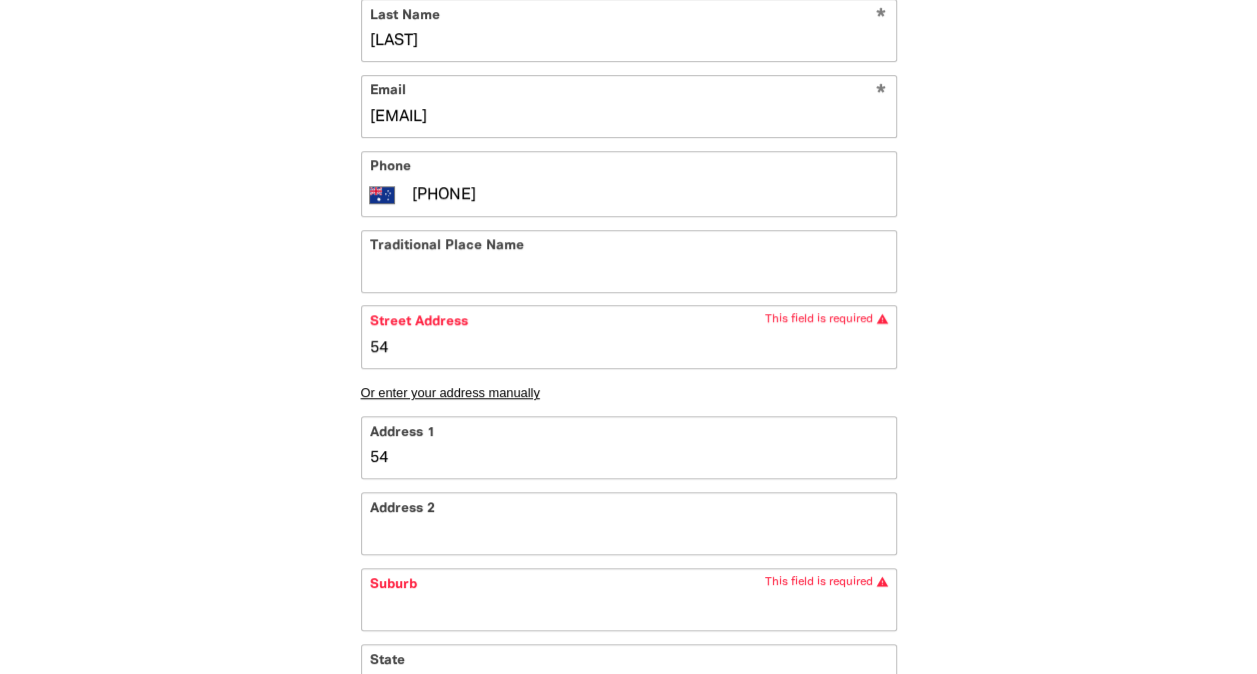 type on "[NUMBER]" 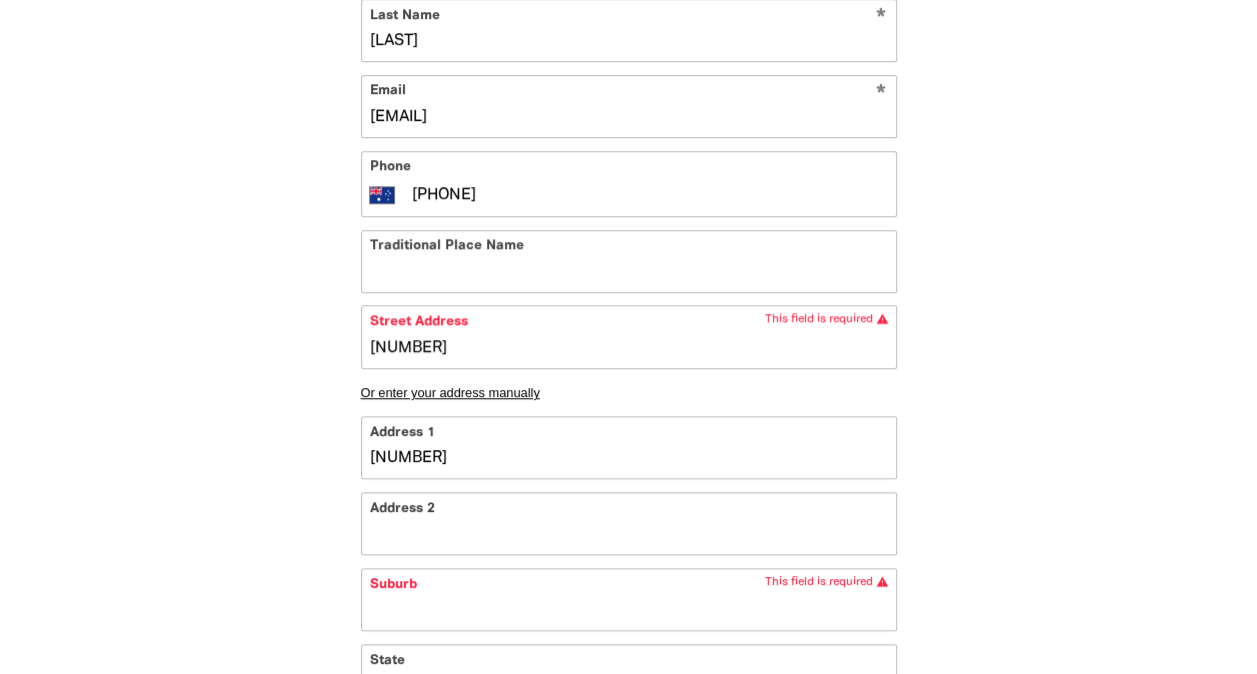 type on "[NUMBER]" 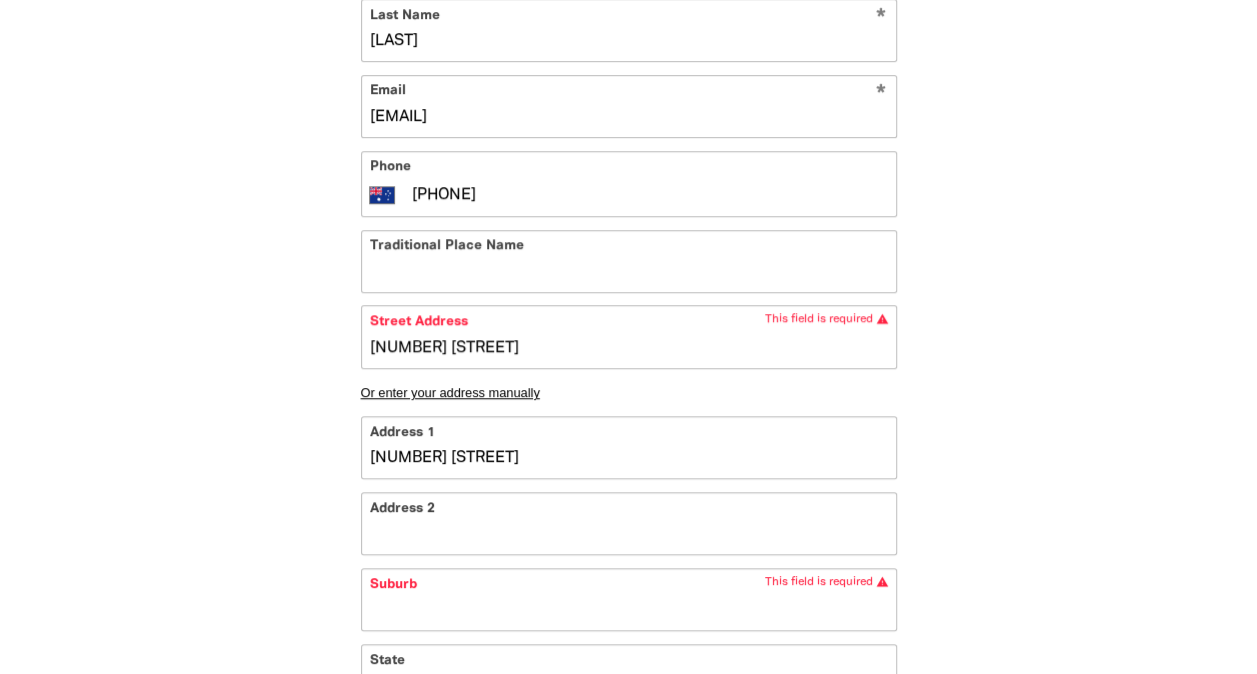 type on "[NUMBER] [STREET]" 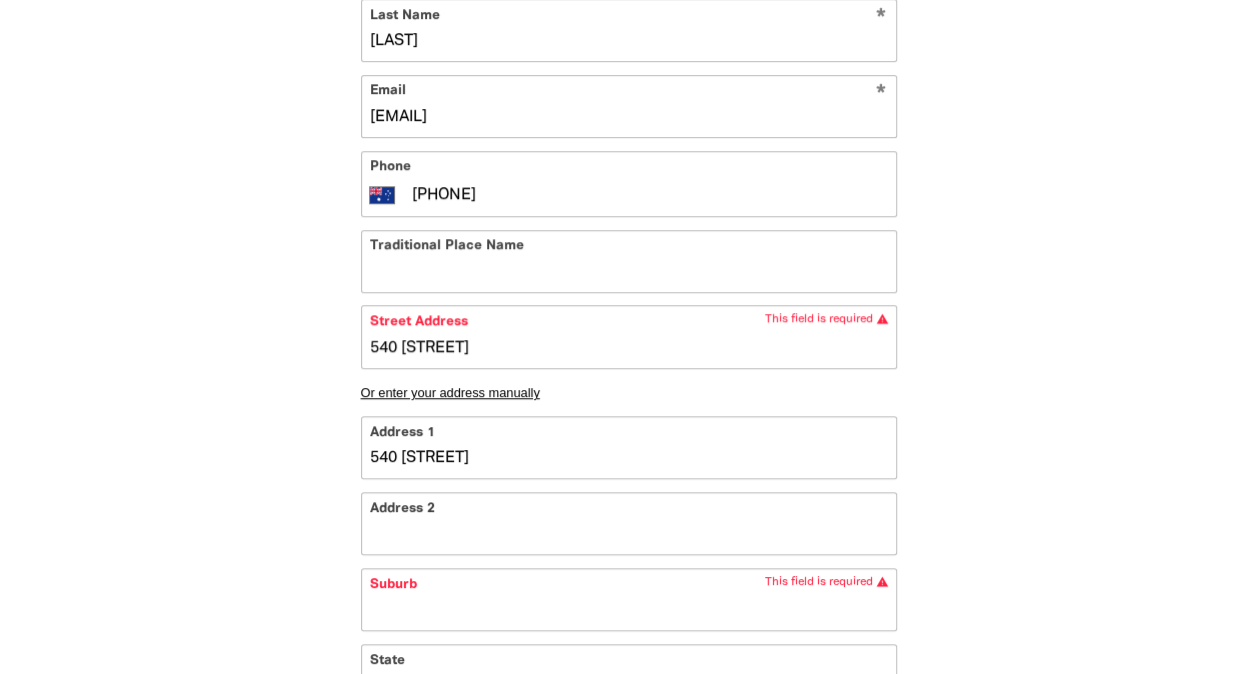 type on "540 [STREET]" 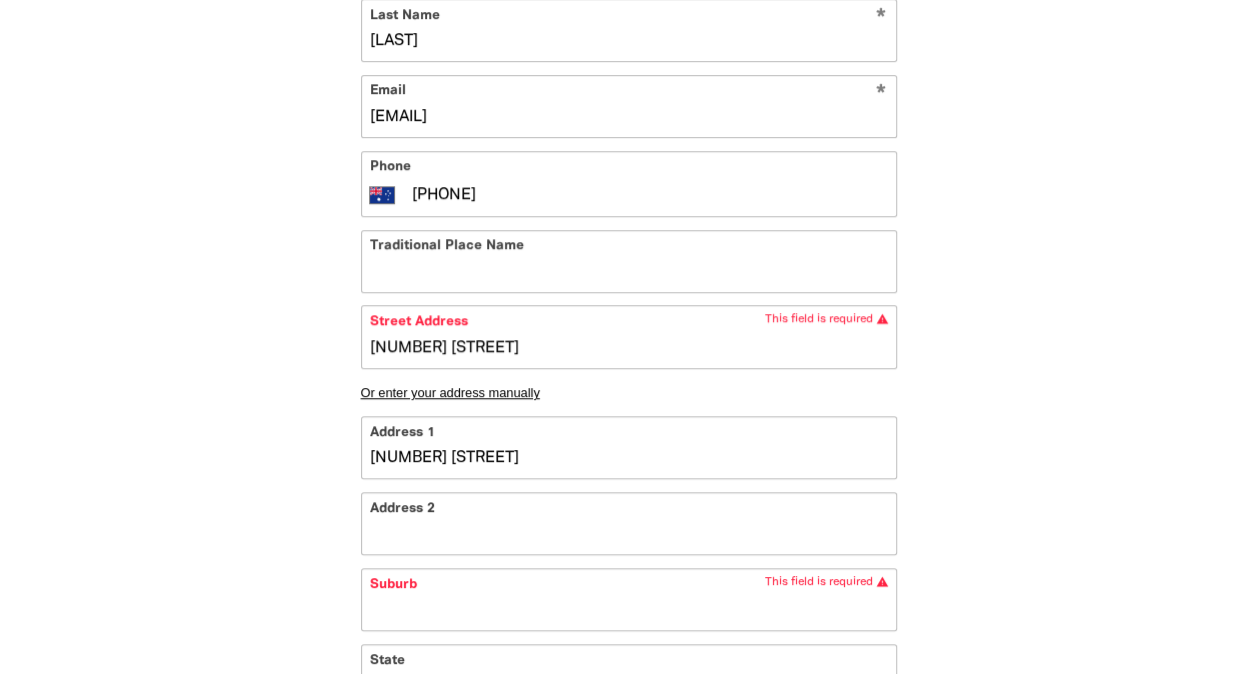 type on "[NUMBER] [STREET]" 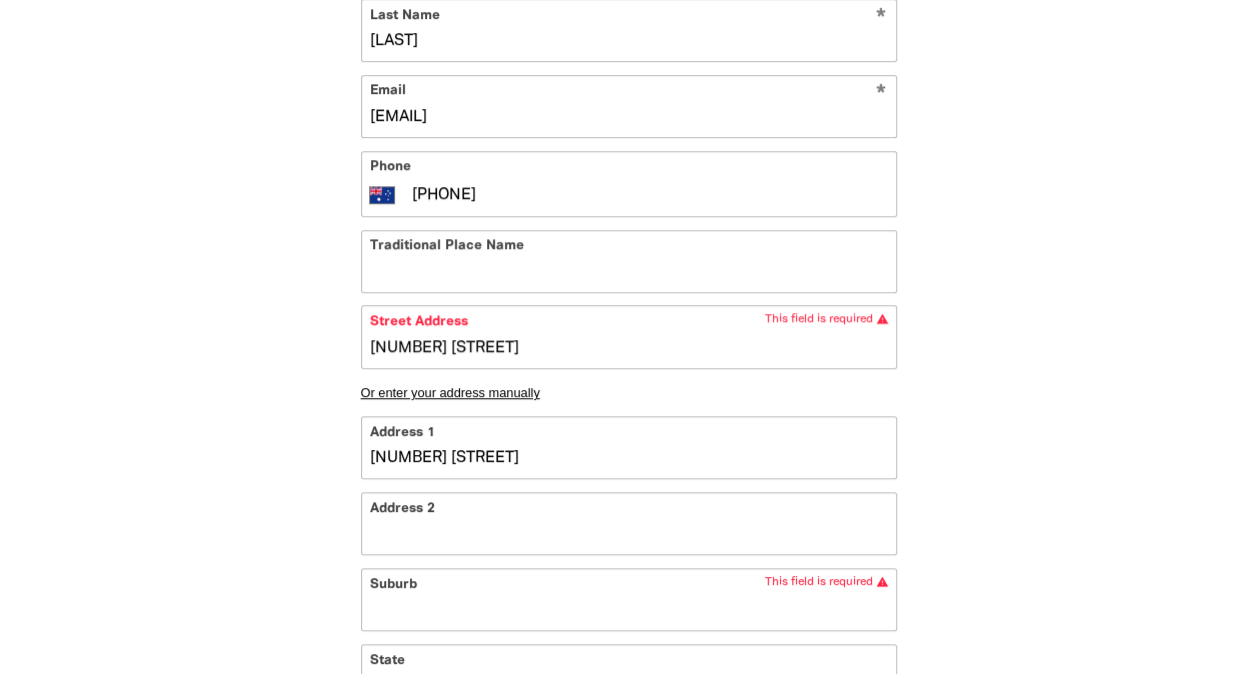 click on "Suburb" at bounding box center [629, 599] 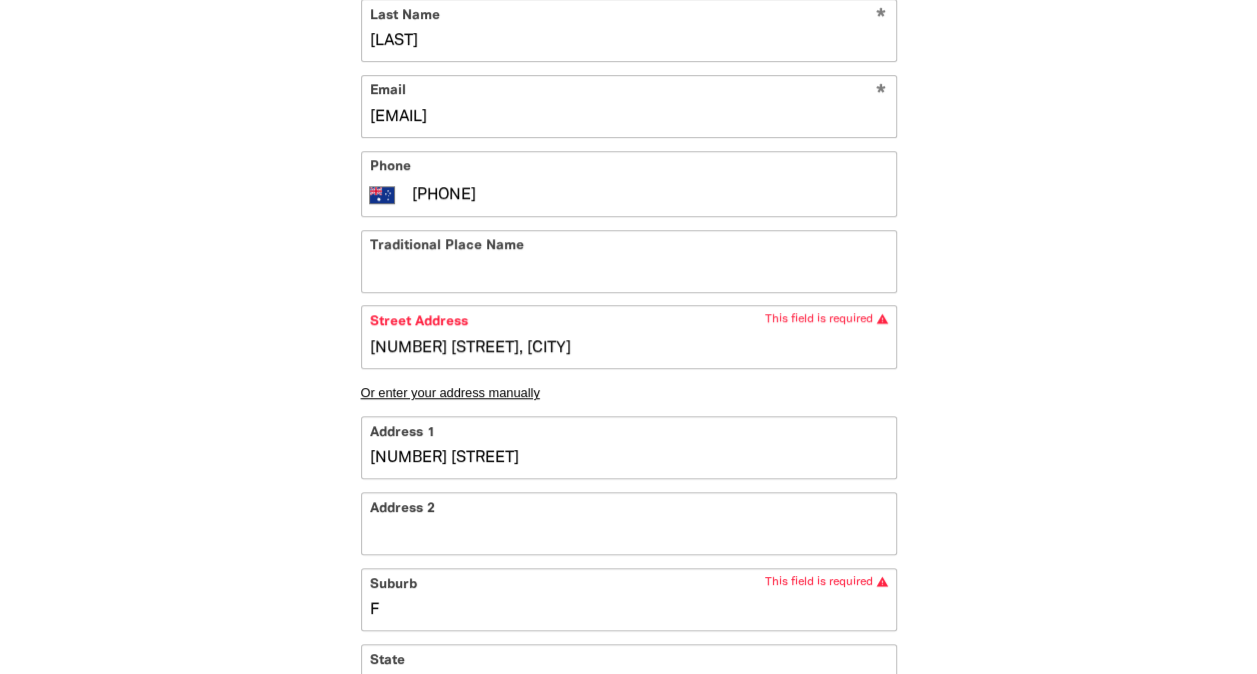 type on "Fo" 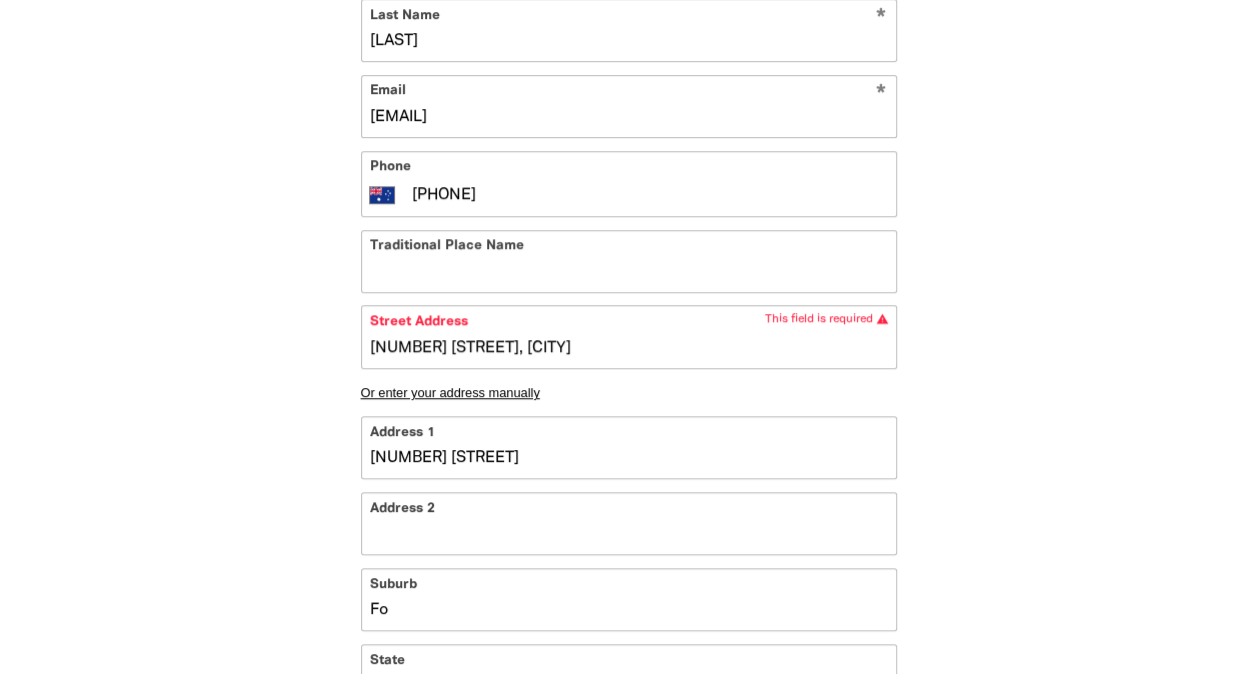 type on "[NUMBER] [STREET], [CITY]" 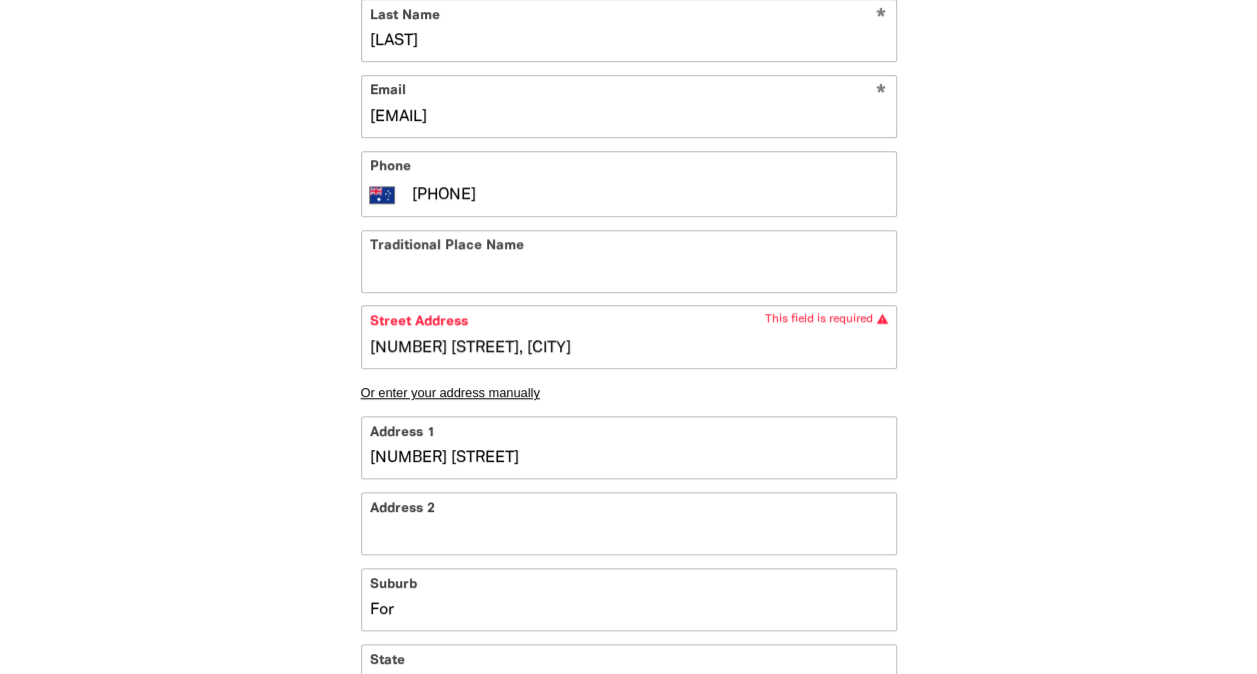 type on "[NUMBER] [STREET], [CITY]" 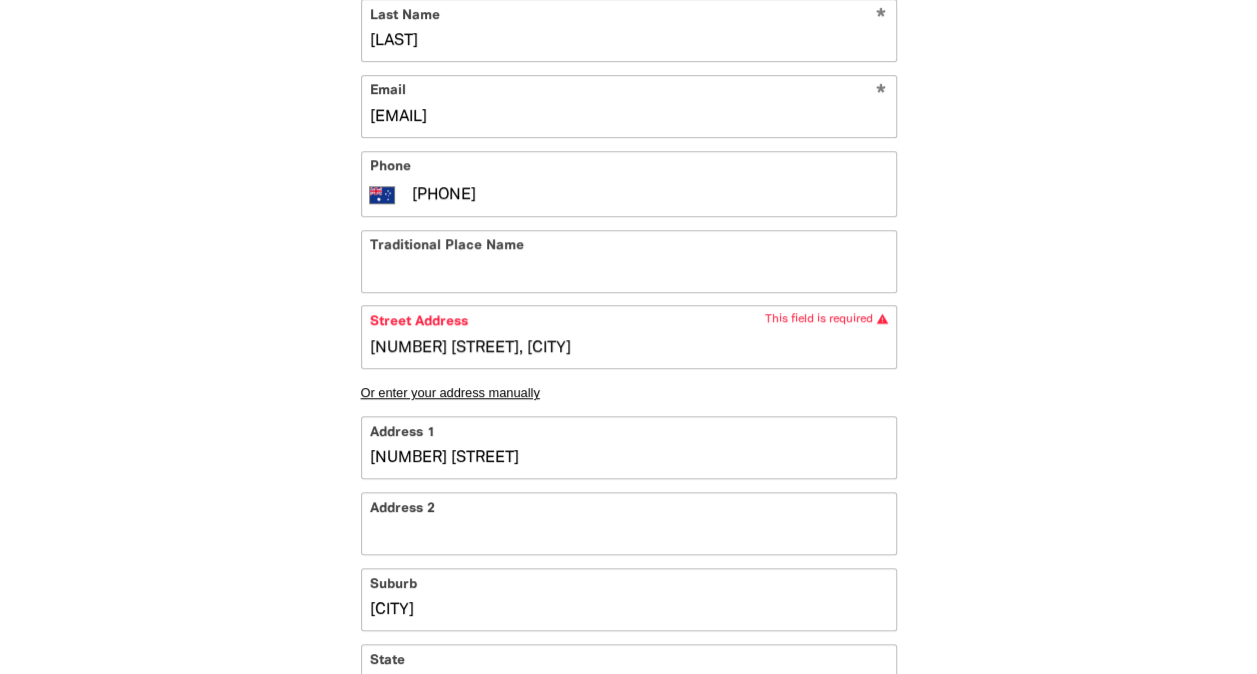 type on "Forti" 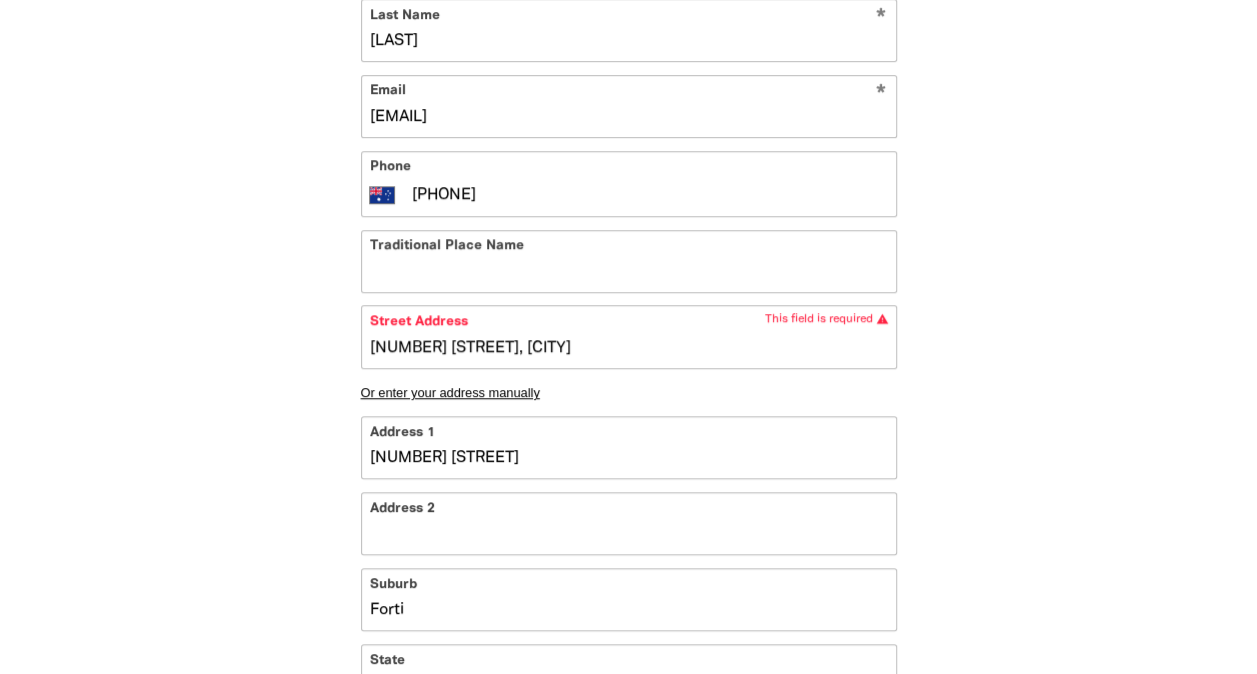 type on "[NUMBER] [STREET], [CITY]" 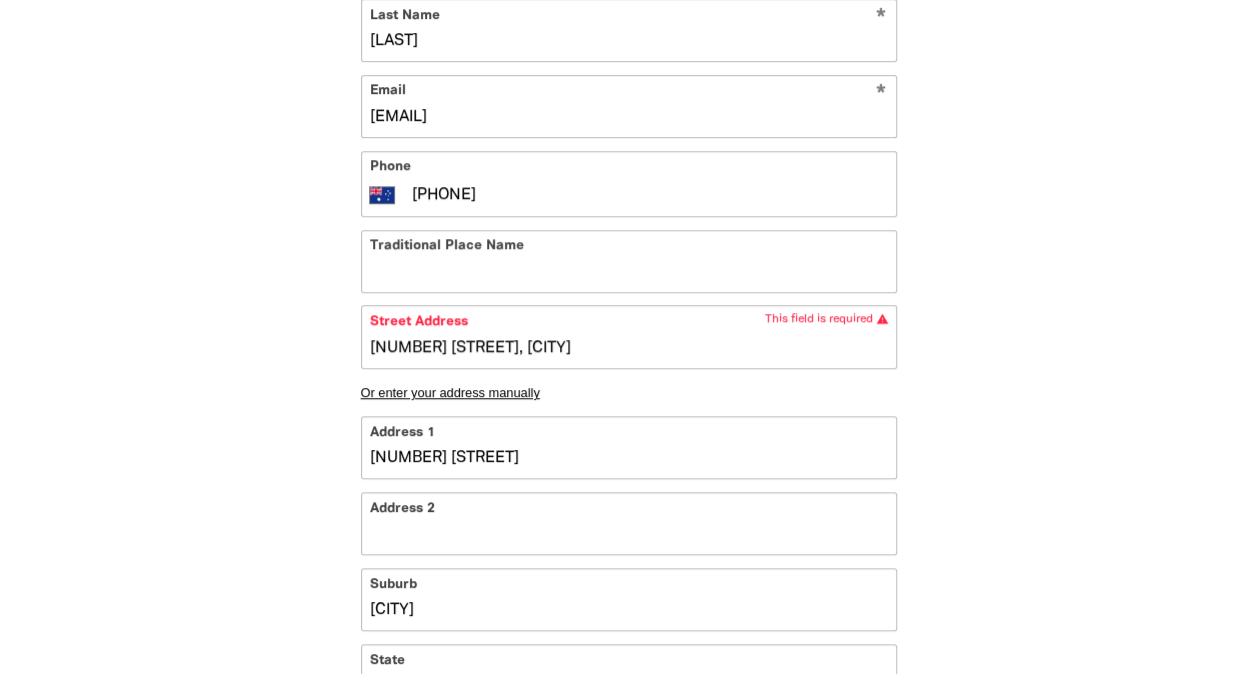 type on "[NUMBER] [STREET], [CITY]" 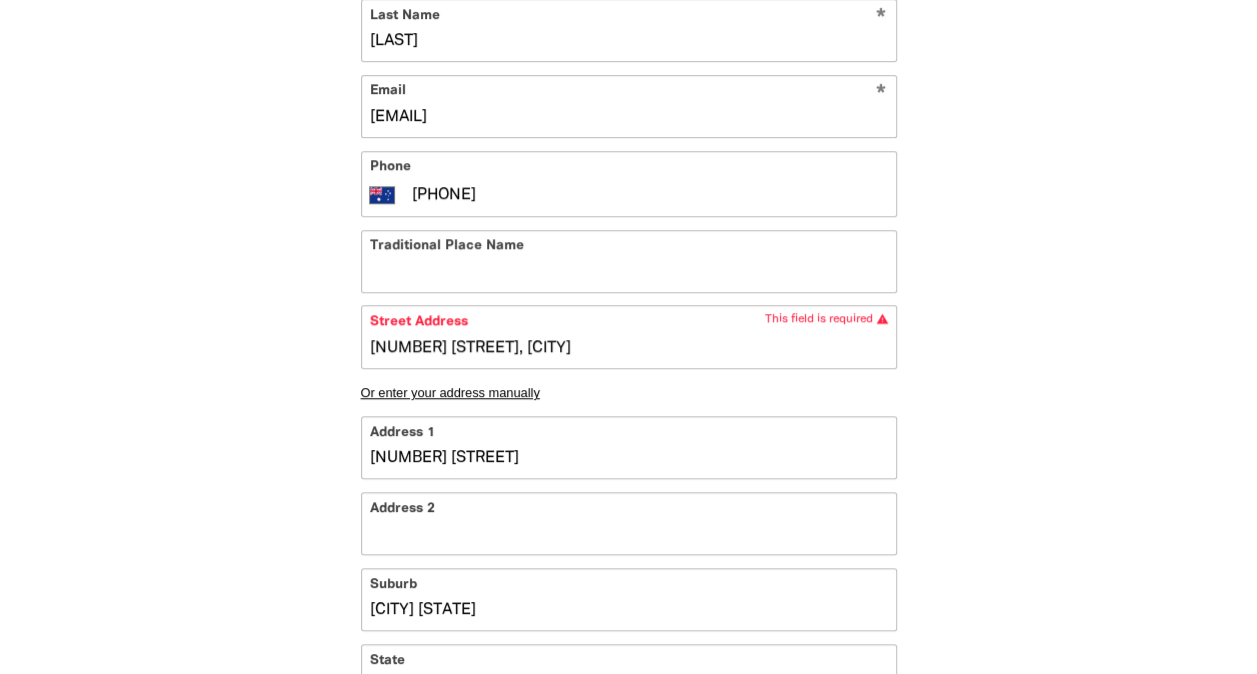 type on "Fortitude Val" 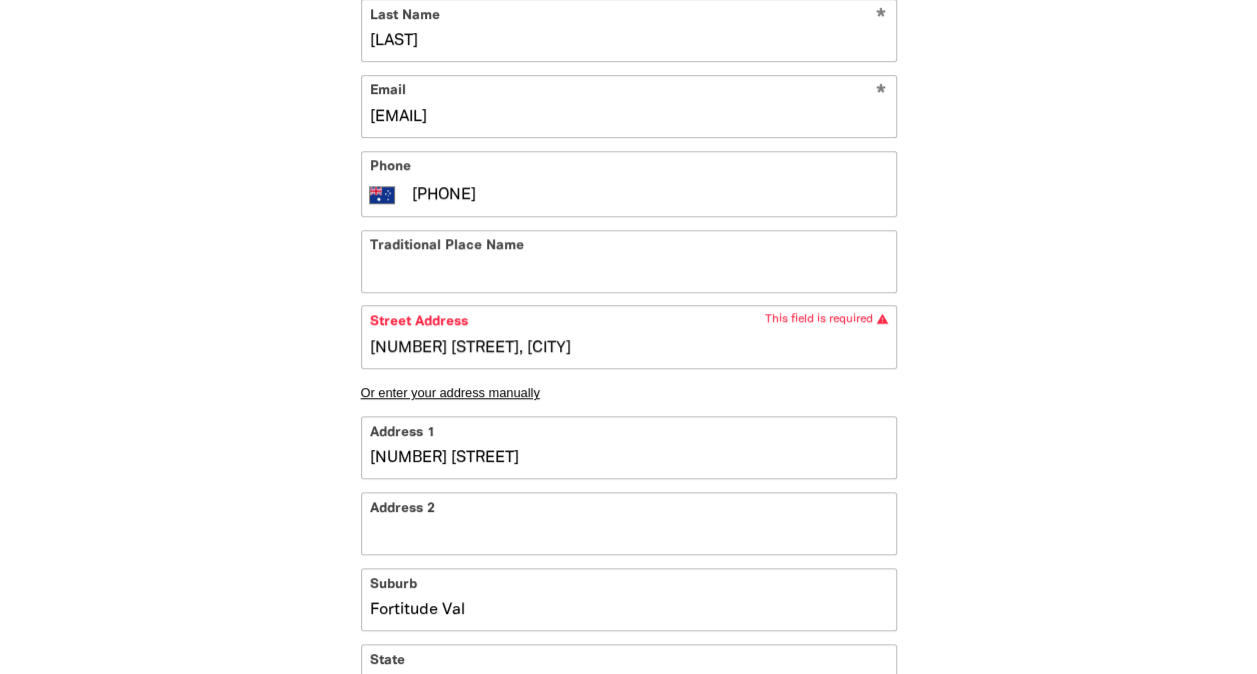 type on "[NUMBER] [STREET], [CITY]" 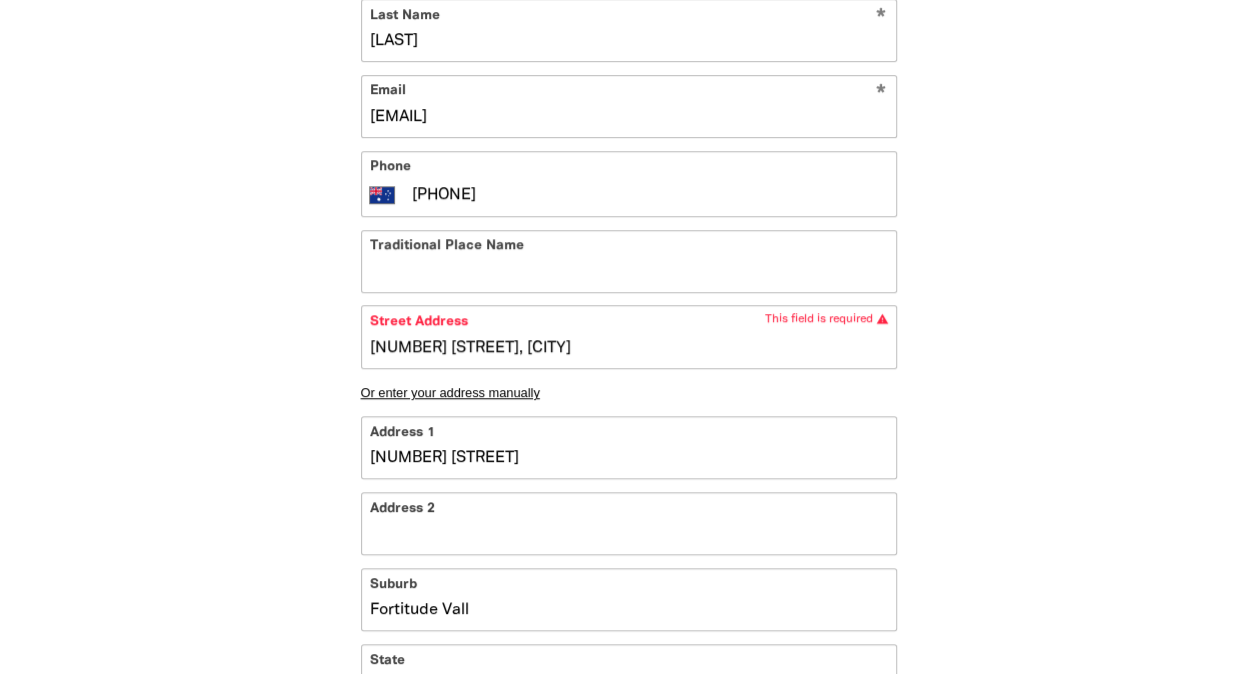 type on "[NUMBER] [STREET], [CITY]" 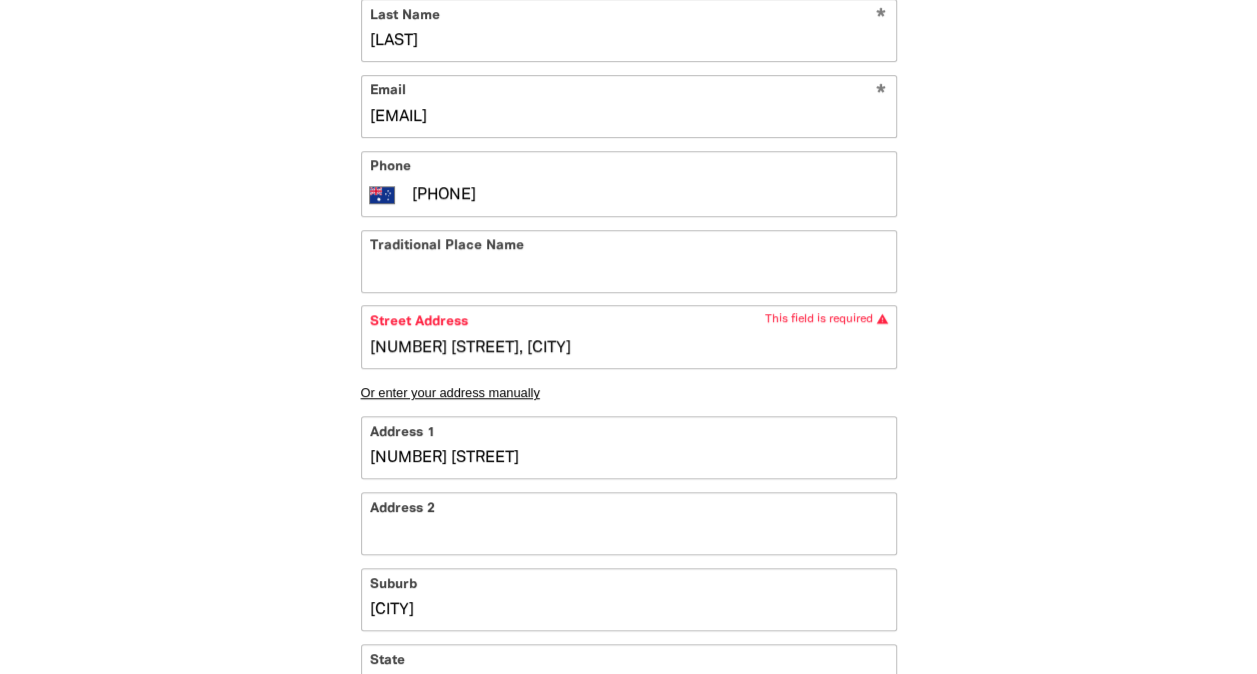 type on "[NUMBER] [STREET], [CITY]" 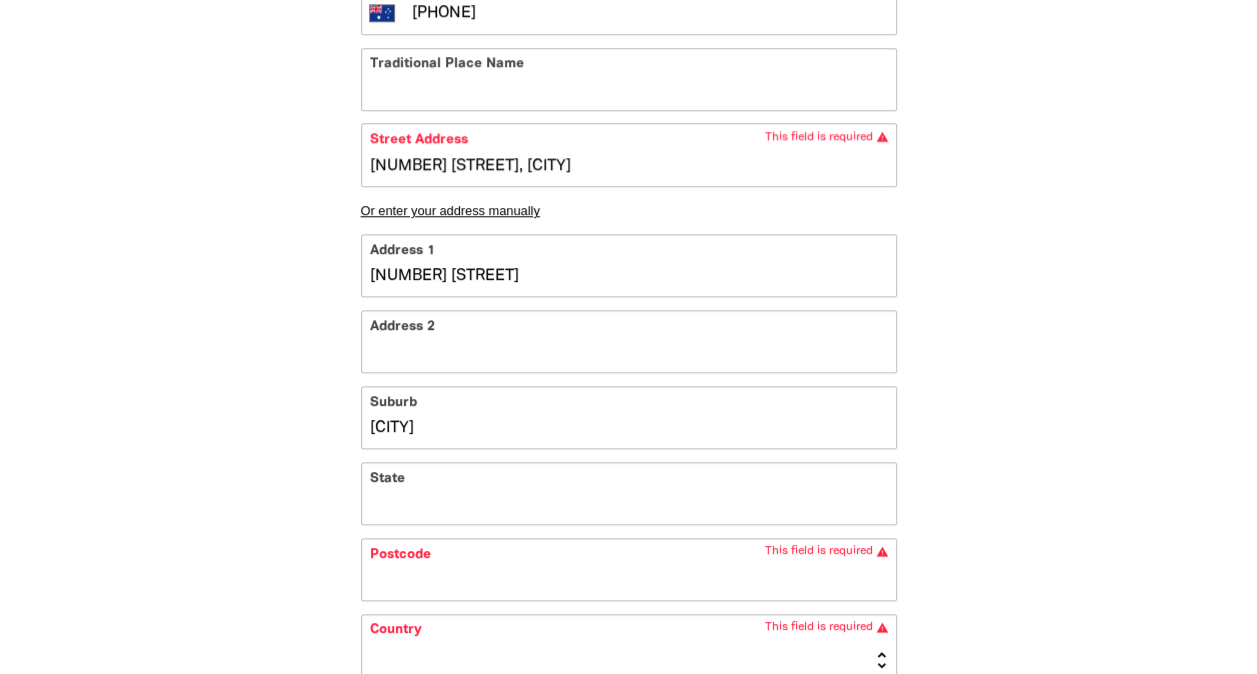scroll, scrollTop: 917, scrollLeft: 0, axis: vertical 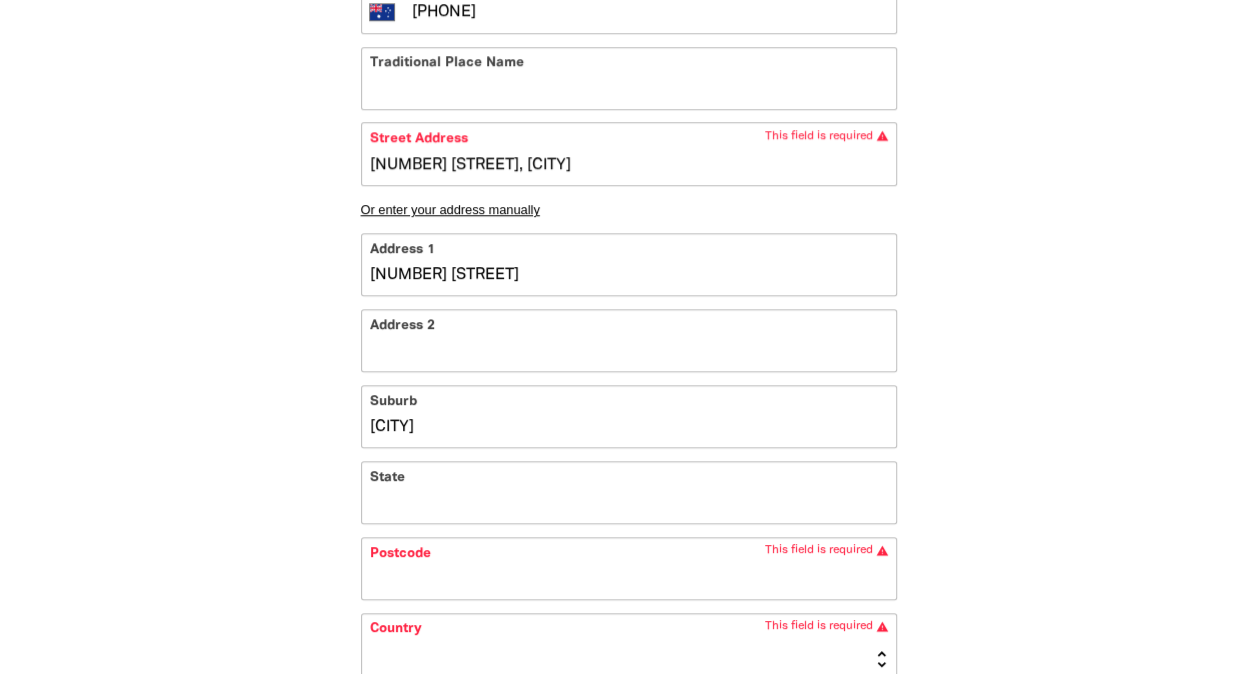 type on "[CITY]" 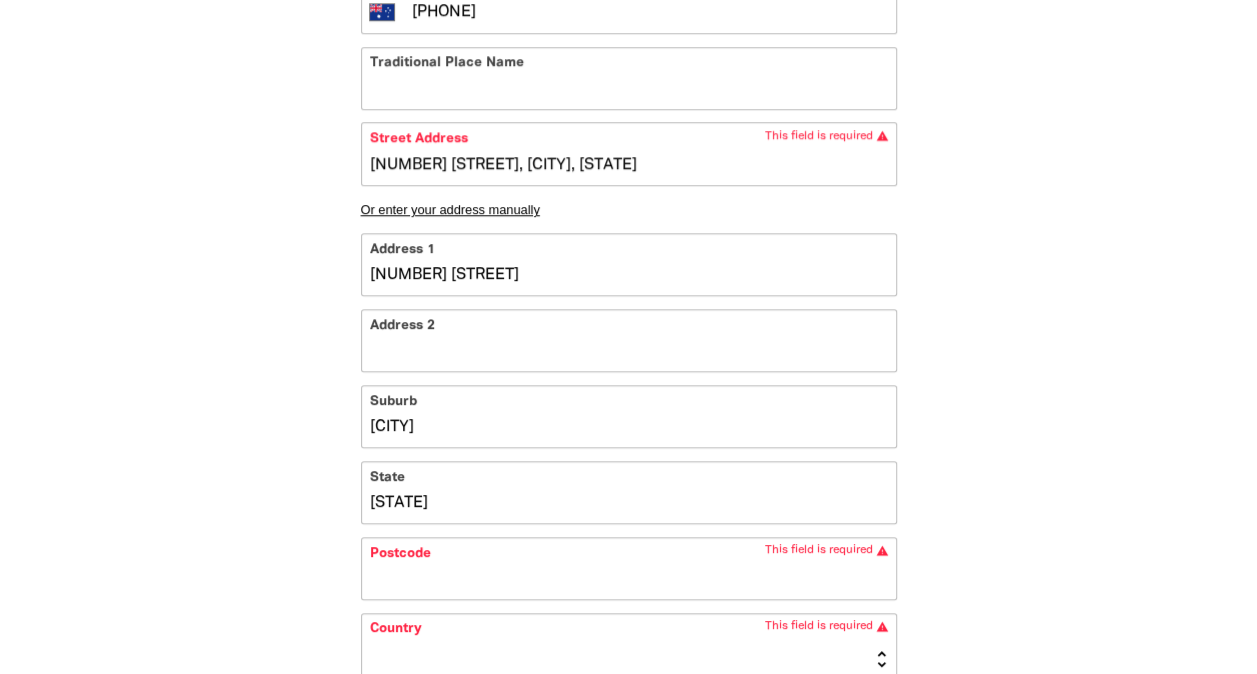 type on "[NUMBER] [STREET], [CITY], [STATE]" 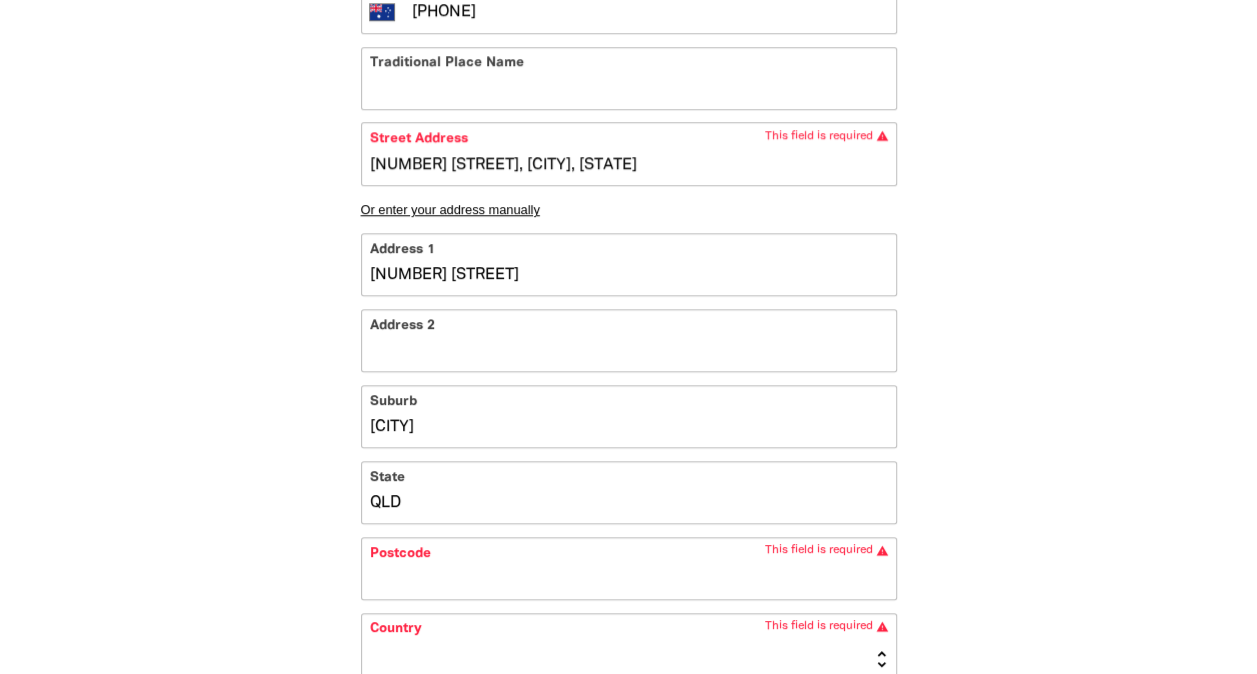 type on "QLD" 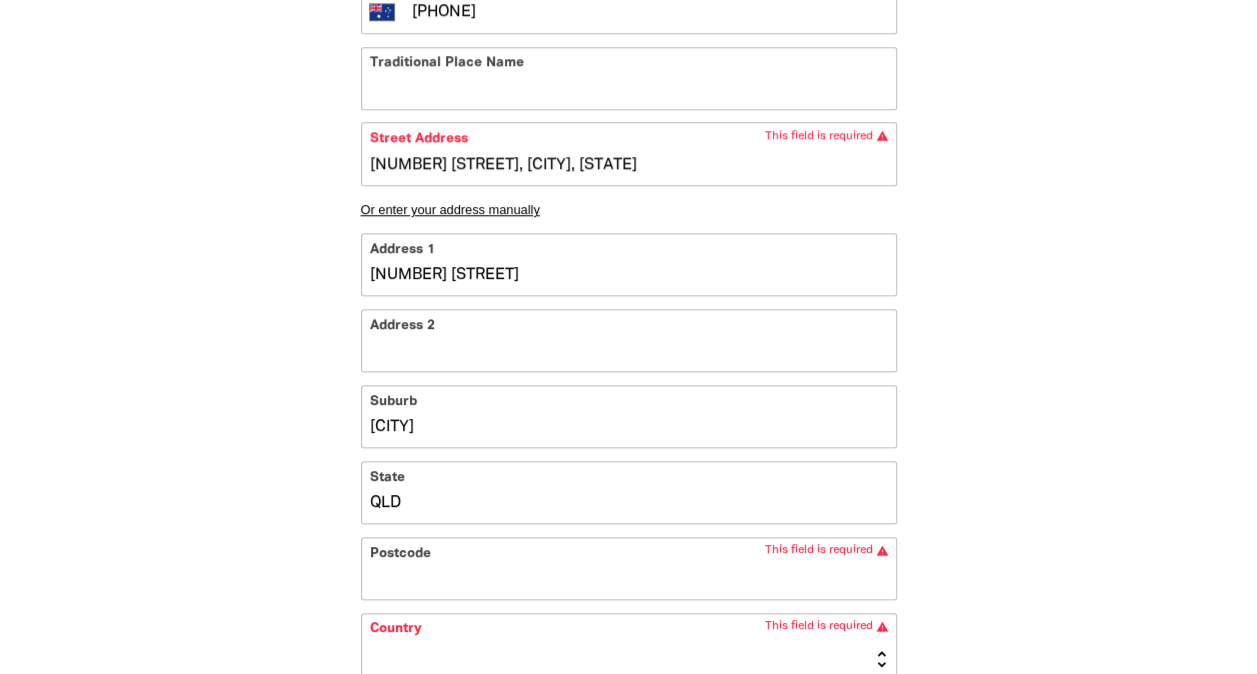 click on "Postcode" at bounding box center [629, 568] 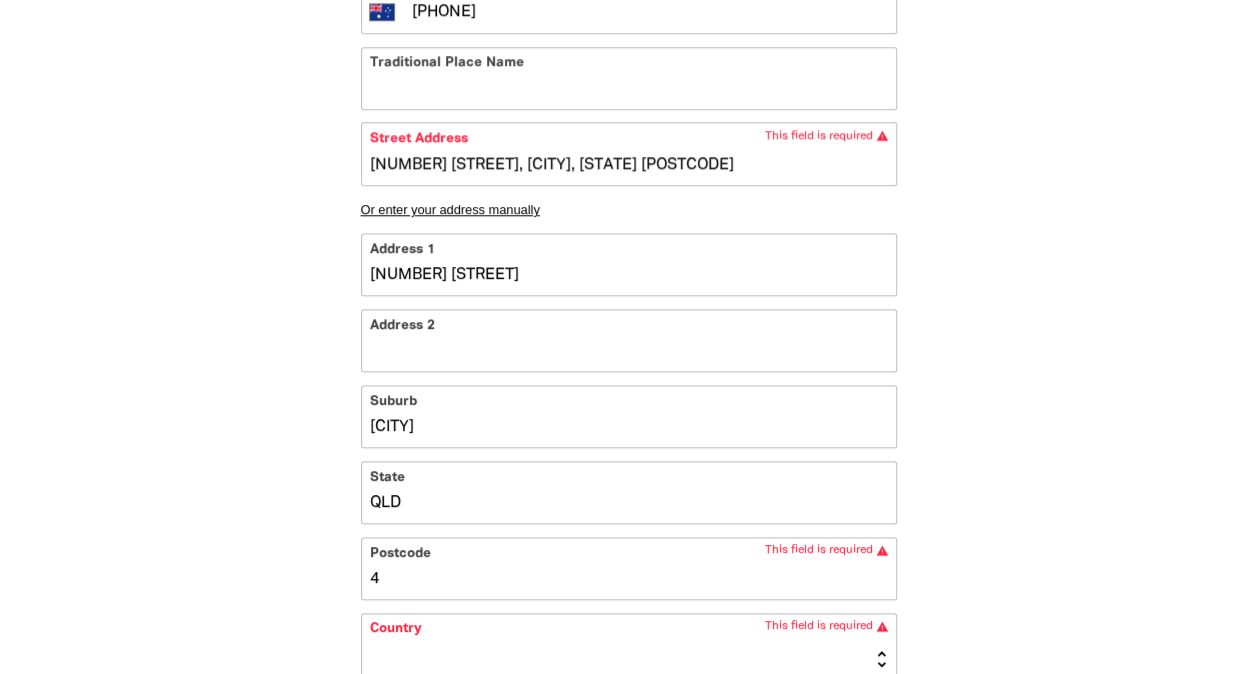 type on "[NUMBER] [STREET], [CITY], [STATE] [POSTCODE]" 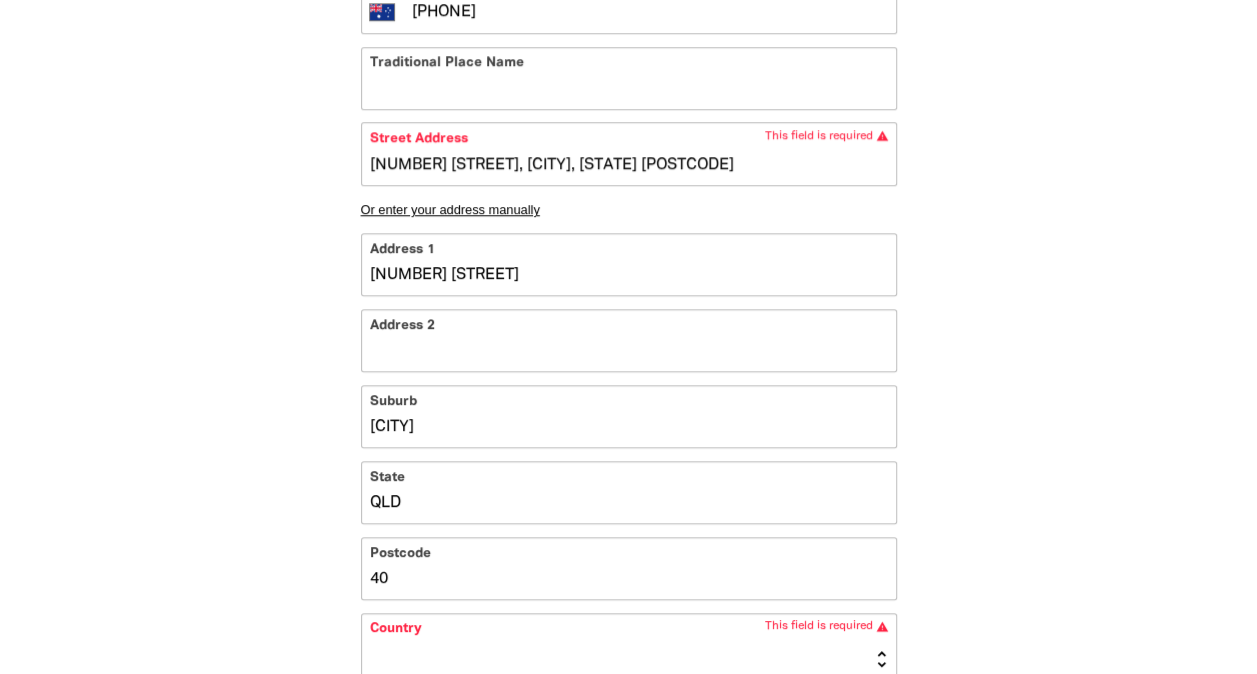 type on "[NUMBER] [STREET], [CITY], [STATE] [POSTCODE]" 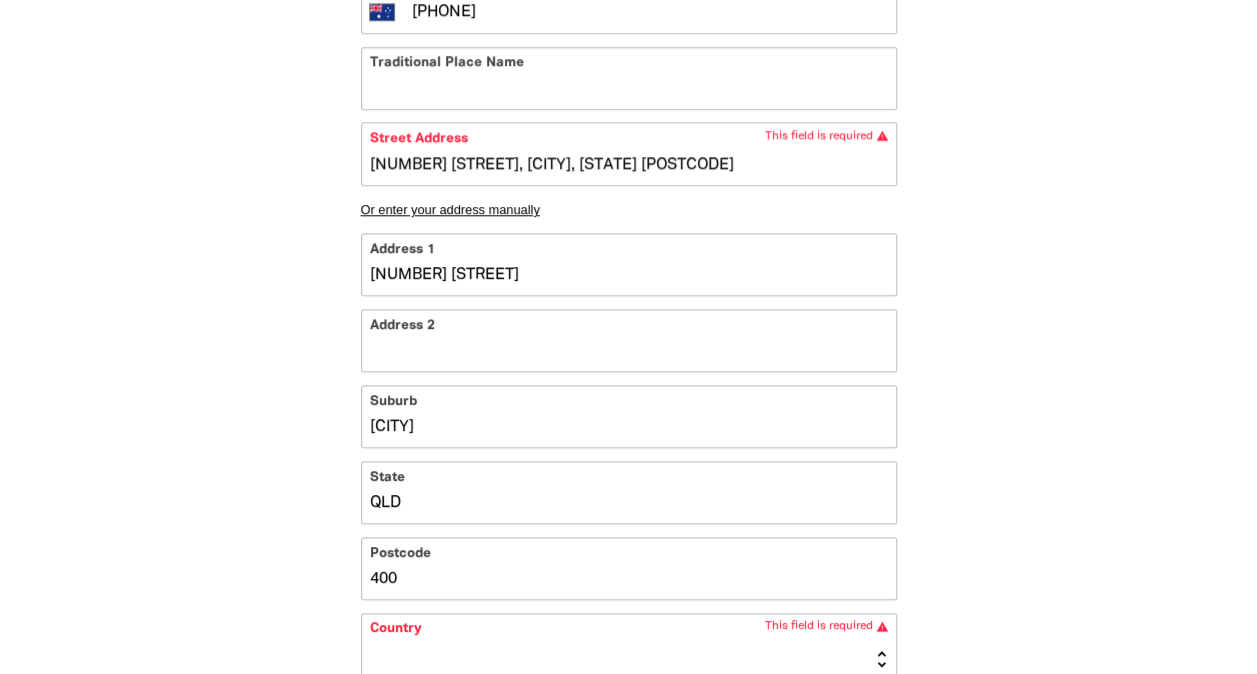 type on "[NUMBER] [STREET], [CITY], [STATE] [POSTCODE]" 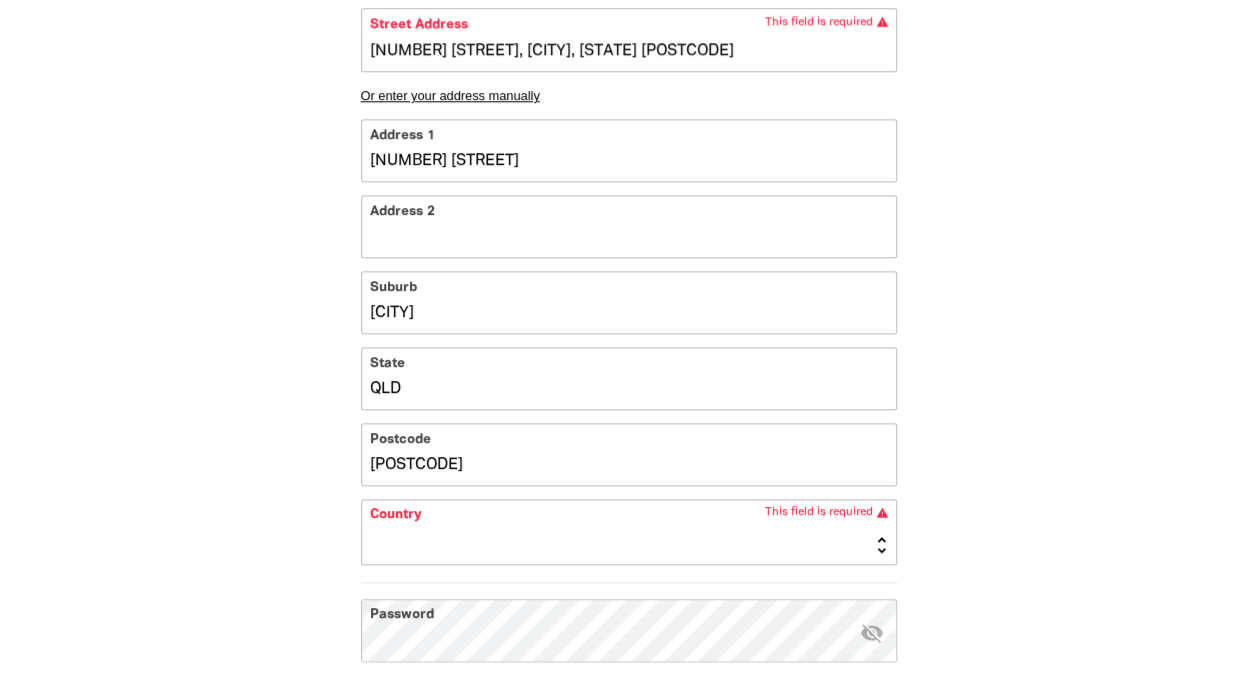 scroll, scrollTop: 1032, scrollLeft: 0, axis: vertical 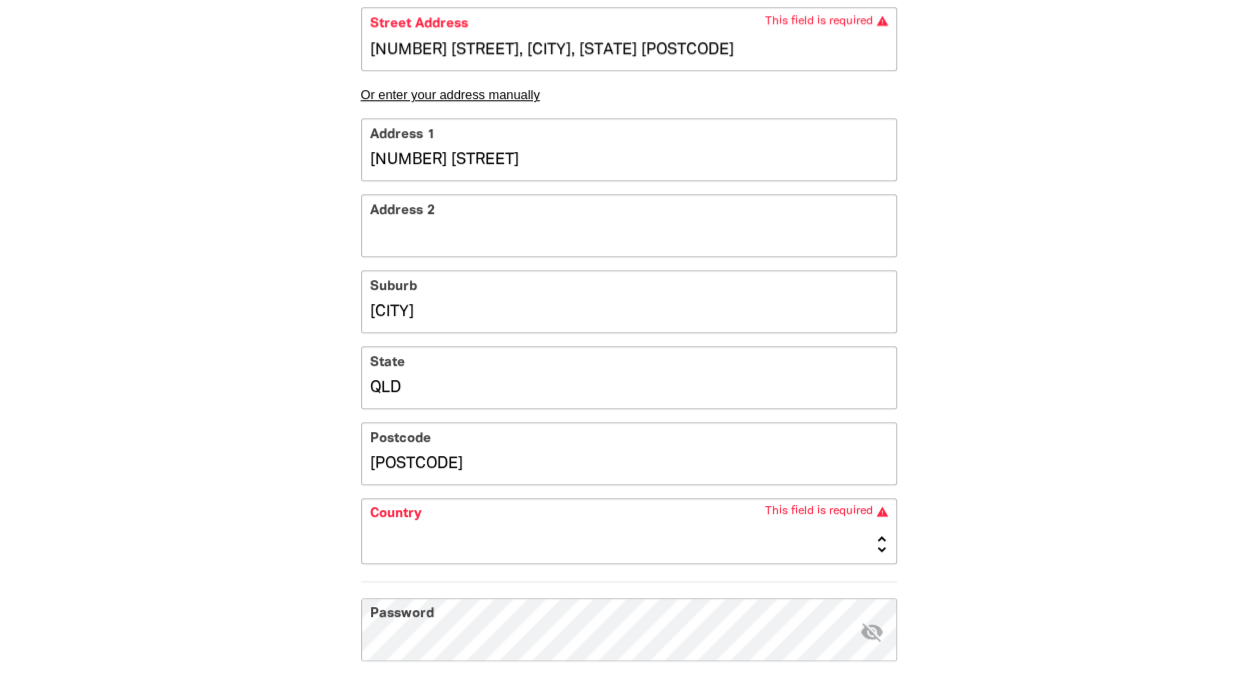 type on "[POSTCODE]" 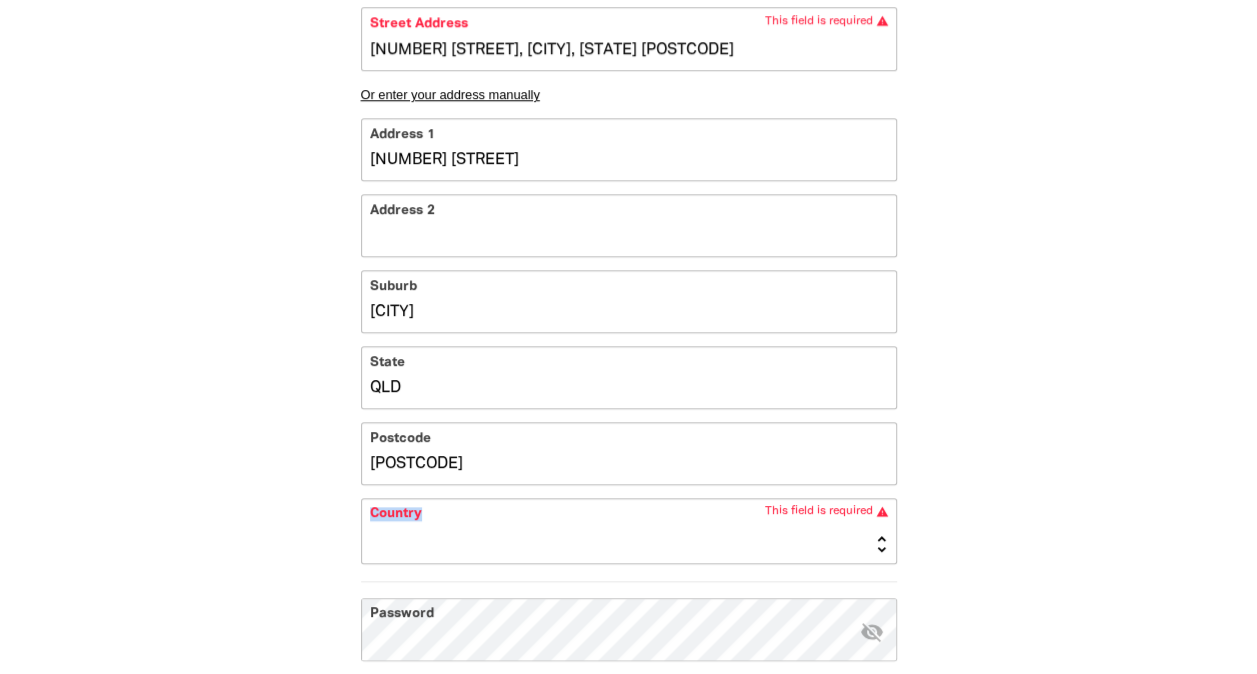 drag, startPoint x: 422, startPoint y: 558, endPoint x: 426, endPoint y: 528, distance: 30.265491 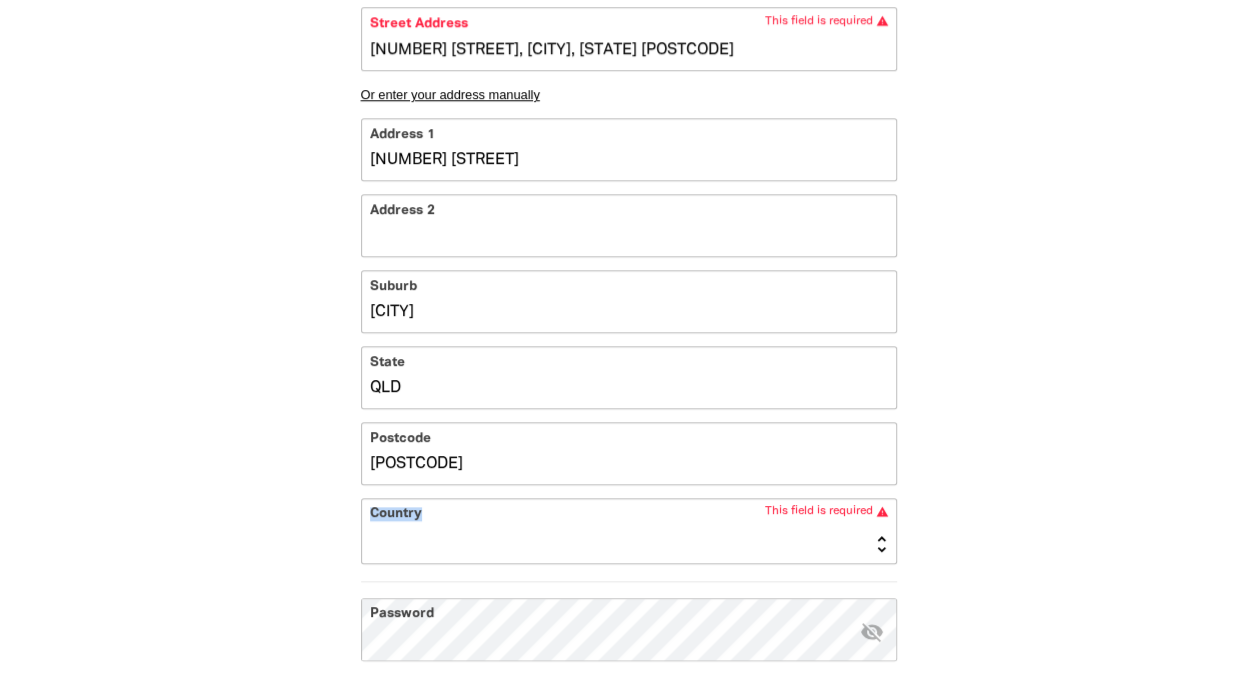 click on "Afghanistan Albania Algeria American Samoa Andorra Angola Anguilla Antarctica Antigua And Barbuda Argentina Armenia Aruba Ascension Island Australia Austria Azerbaijan Bahamas Bahrain Bangladesh Barbados Belarus Belgium Belize Benin Bermuda Bhutan Bolivia Bosnia & Herzegovina Botswana Brazil British Indian Ocean Territory Brunei Darussalam Bulgaria Burkina Faso Burundi Cambodia Cameroon Canada Cape Verde Cayman Islands Central African Republic Chad Chile China Christmas Island Cocos (Keeling) Islands Colombia Comoros Congo Congo, Democratic Republic of the Cook Islands Costa Rica Cote d'Ivoire Croatia Cuba Curaçao Cyprus Czech Republic Denmark Djibouti Dominica Dominican Republic Ecuador Egypt El Salvador Equatorial Guinea Eritrea Estonia Ethiopia Falkland Islands Faroe Islands Federated States of Micronesia Fiji Finland France French Guiana French Polynesia Gabon Gambia Georgia Germany Ghana Greece Greenland Grenada Guadeloupe Guam Guatemala Guernsey Guinea Guinea-bissau Guyana Haiti Honduras Hong Kong Hungary Iceland India Indonesia Iran, Islamic Republic Of Iraq Mali" at bounding box center [629, 531] 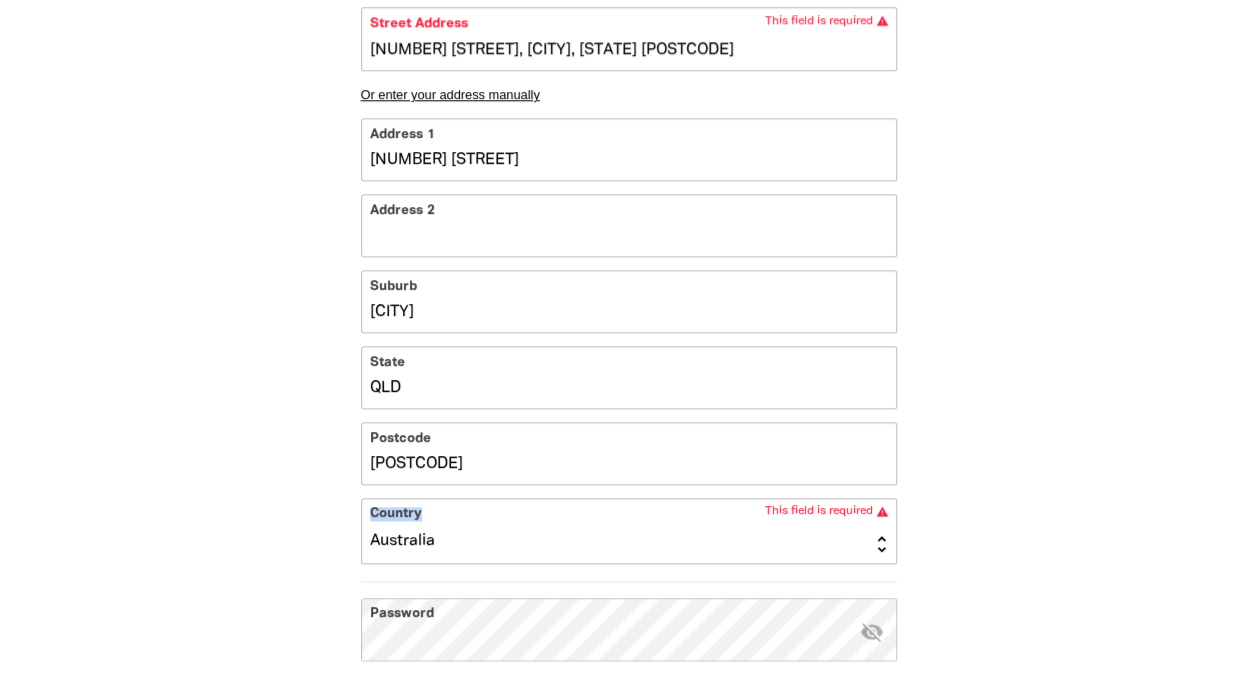 click on "Afghanistan Albania Algeria American Samoa Andorra Angola Anguilla Antarctica Antigua And Barbuda Argentina Armenia Aruba Ascension Island Australia Austria Azerbaijan Bahamas Bahrain Bangladesh Barbados Belarus Belgium Belize Benin Bermuda Bhutan Bolivia Bosnia & Herzegovina Botswana Brazil British Indian Ocean Territory Brunei Darussalam Bulgaria Burkina Faso Burundi Cambodia Cameroon Canada Cape Verde Cayman Islands Central African Republic Chad Chile China Christmas Island Cocos (Keeling) Islands Colombia Comoros Congo Congo, Democratic Republic of the Cook Islands Costa Rica Cote d'Ivoire Croatia Cuba Curaçao Cyprus Czech Republic Denmark Djibouti Dominica Dominican Republic Ecuador Egypt El Salvador Equatorial Guinea Eritrea Estonia Ethiopia Falkland Islands Faroe Islands Federated States of Micronesia Fiji Finland France French Guiana French Polynesia Gabon Gambia Georgia Germany Ghana Greece Greenland Grenada Guadeloupe Guam Guatemala Guernsey Guinea Guinea-bissau Guyana Haiti Honduras Hong Kong Hungary Iceland India Indonesia Iran, Islamic Republic Of Iraq Mali" at bounding box center (629, 531) 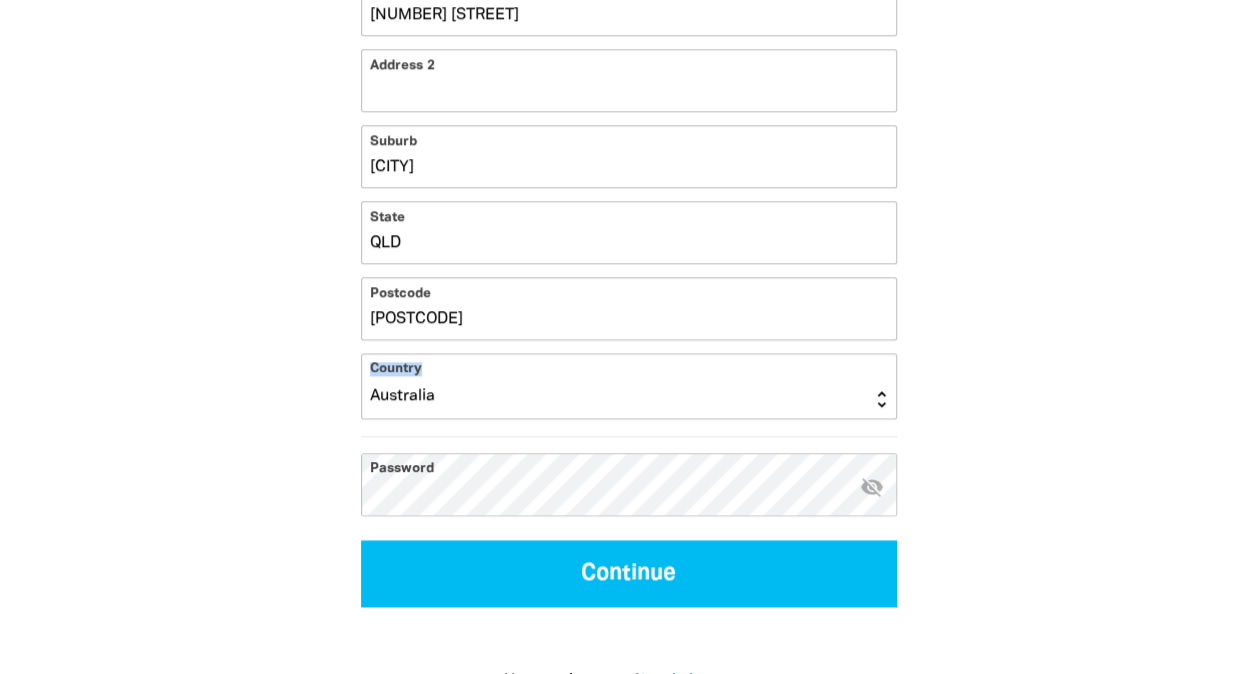scroll, scrollTop: 1180, scrollLeft: 0, axis: vertical 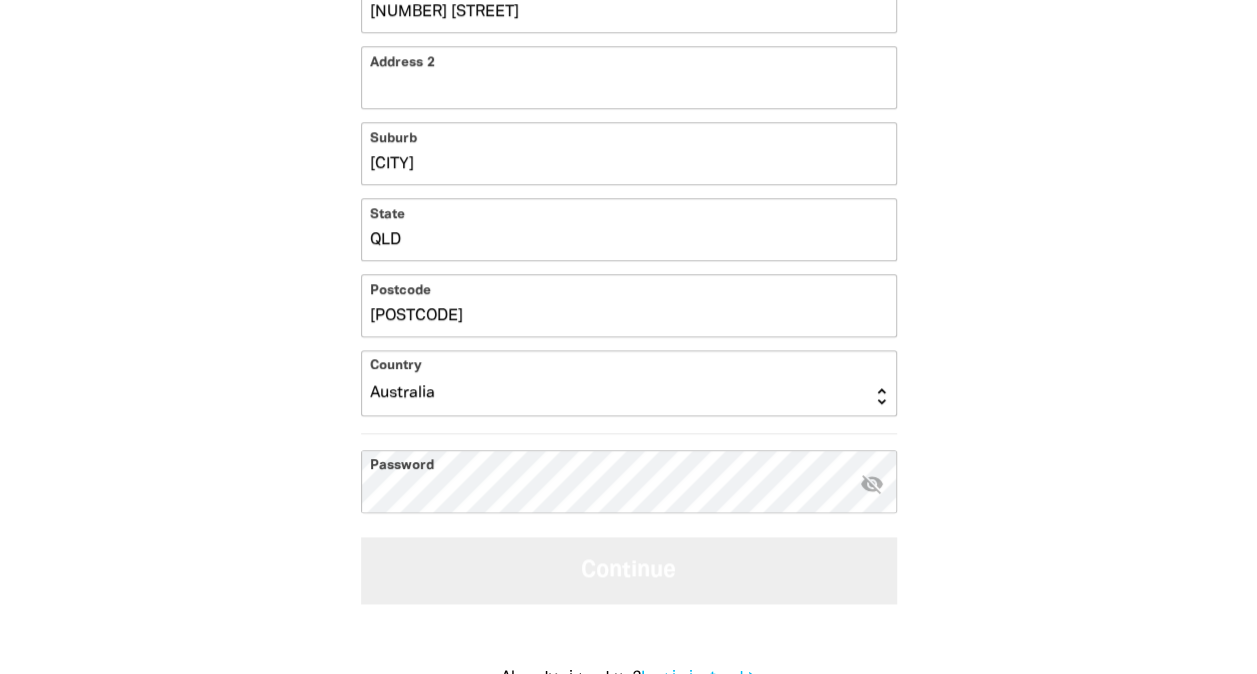click on "Continue" at bounding box center (629, 570) 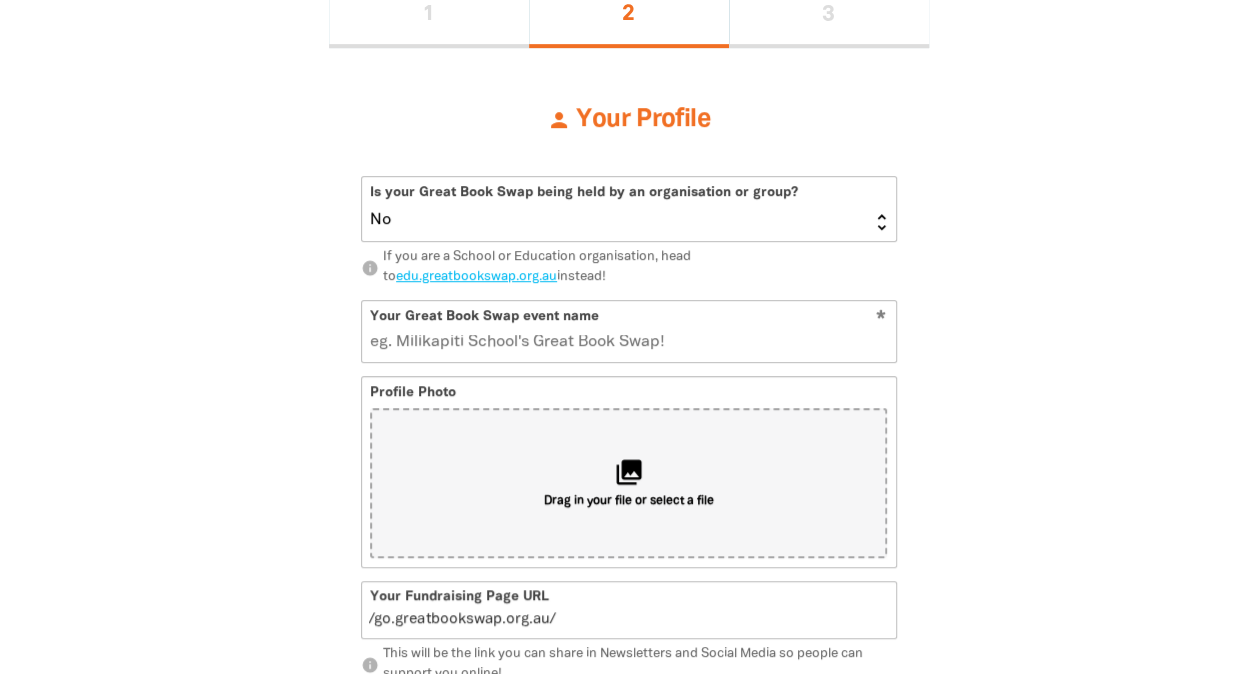 scroll, scrollTop: 444, scrollLeft: 0, axis: vertical 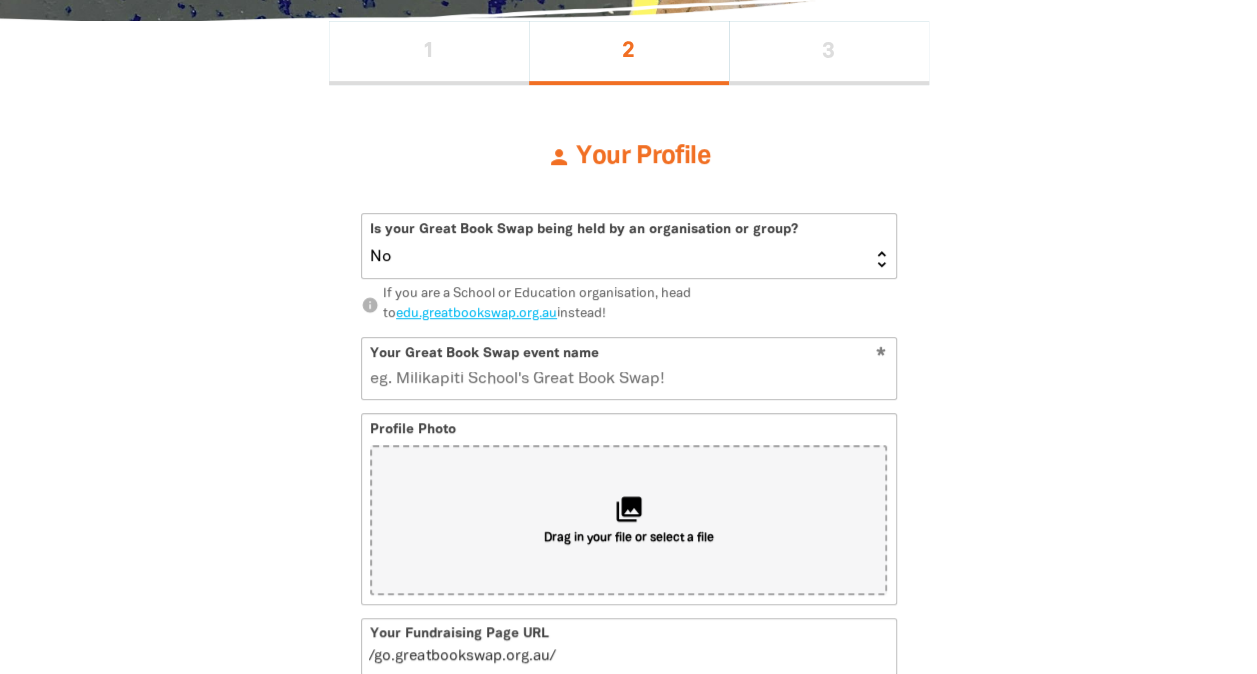 click on "Yes No" at bounding box center [629, 246] 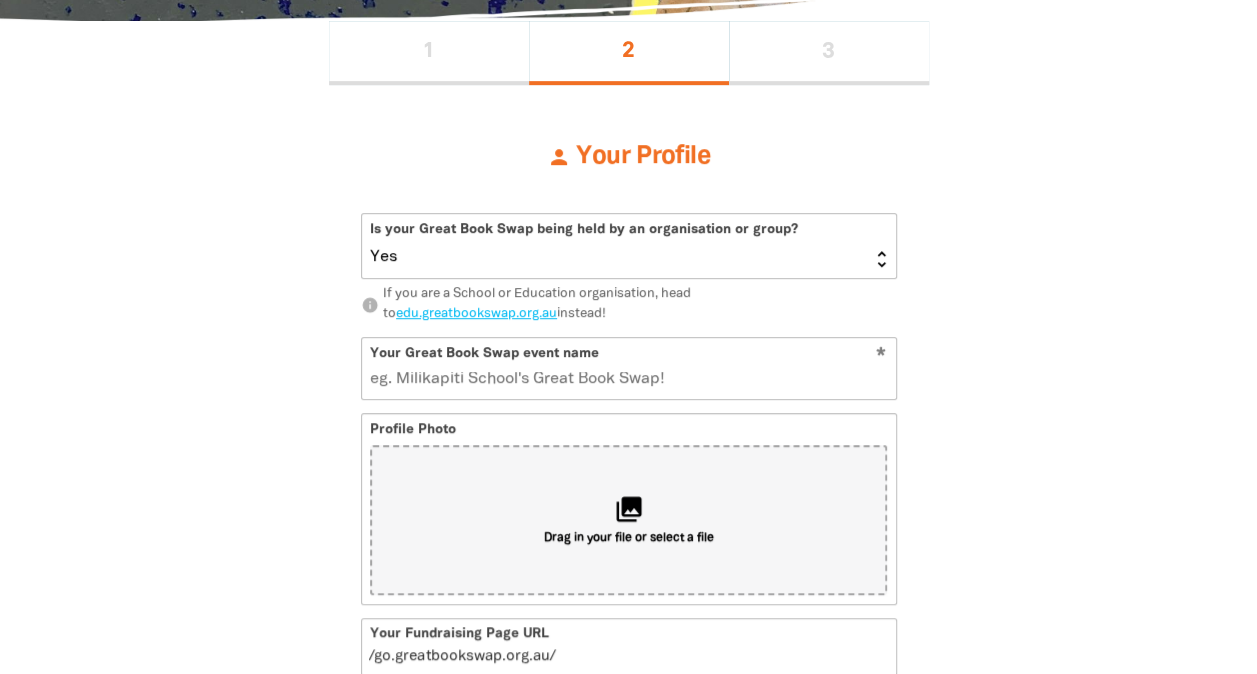 click on "Yes No" at bounding box center [629, 246] 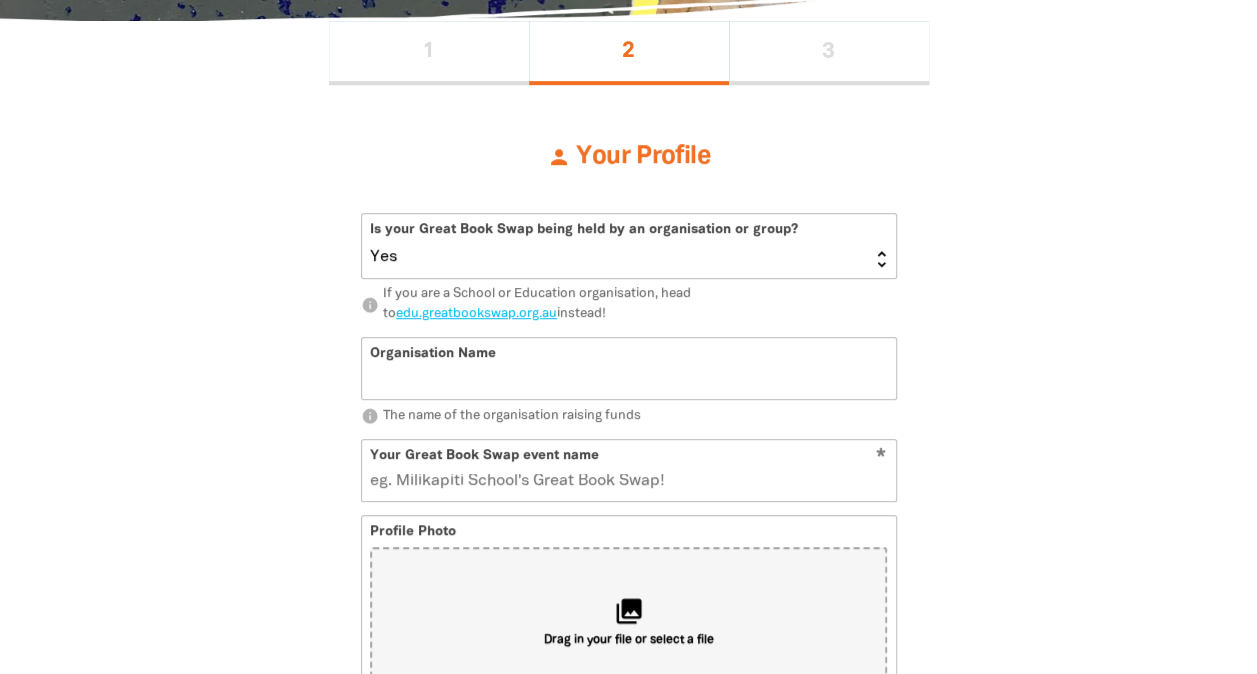 click on "Organisation Name" at bounding box center (629, 368) 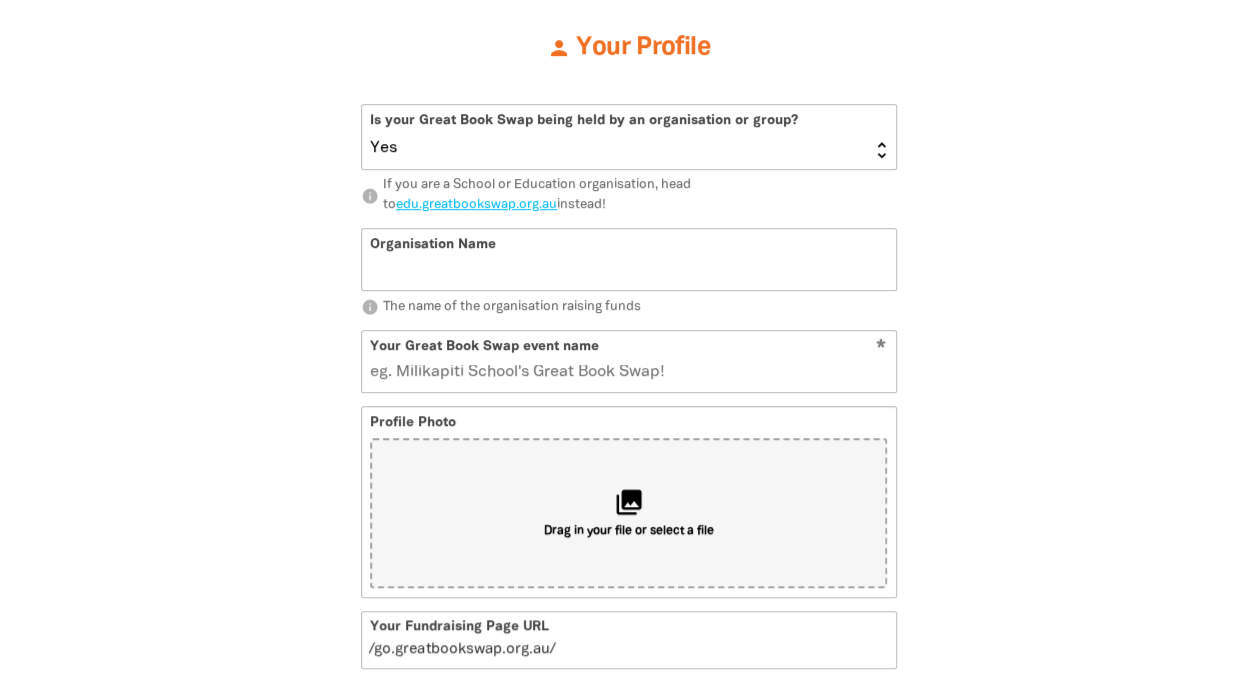 scroll, scrollTop: 569, scrollLeft: 0, axis: vertical 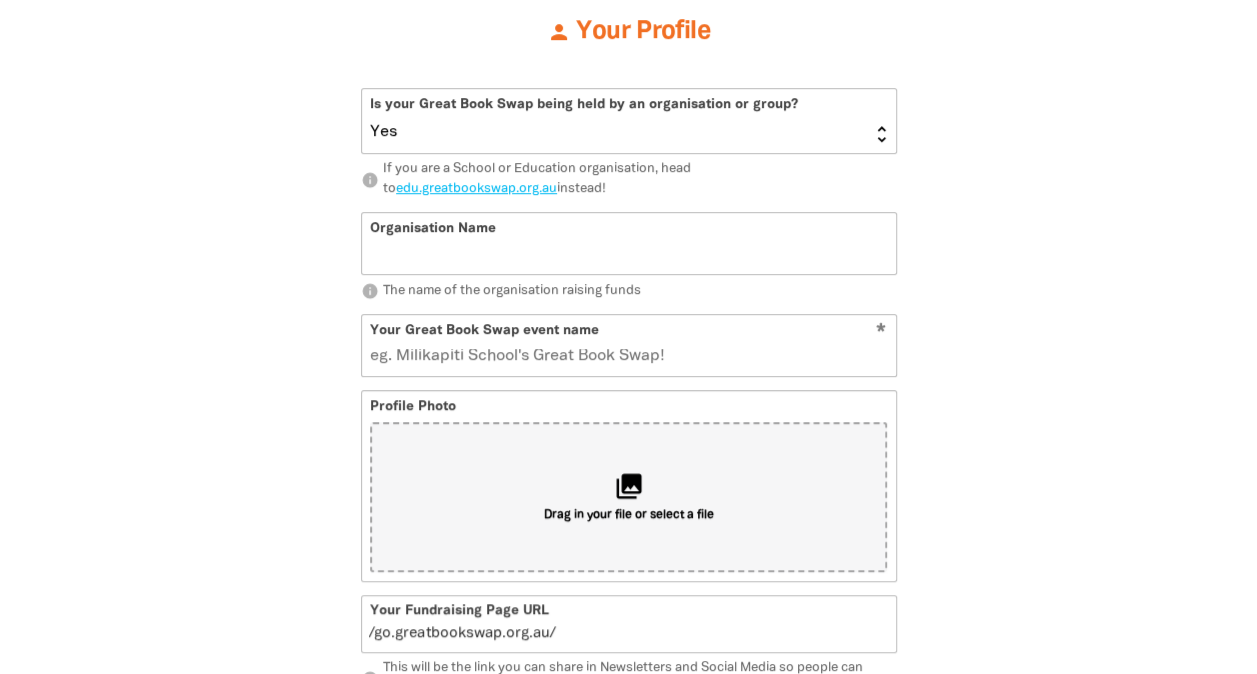 click on "Organisation Name" at bounding box center (629, 243) 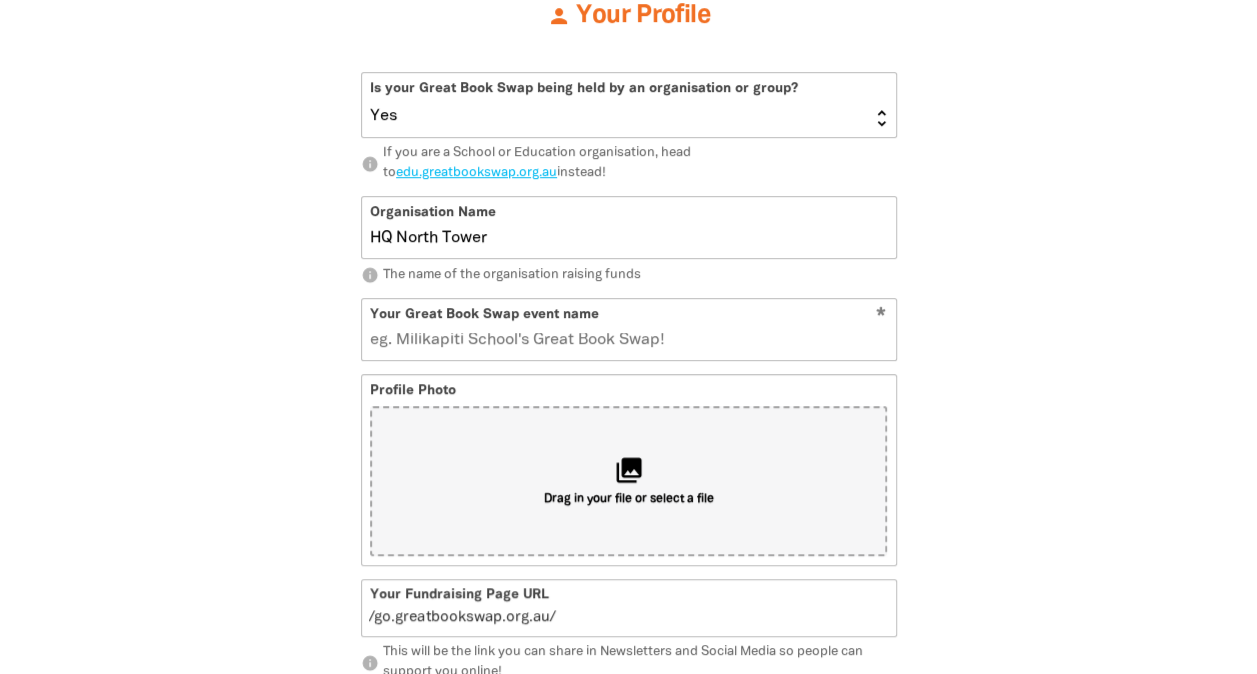 scroll, scrollTop: 586, scrollLeft: 0, axis: vertical 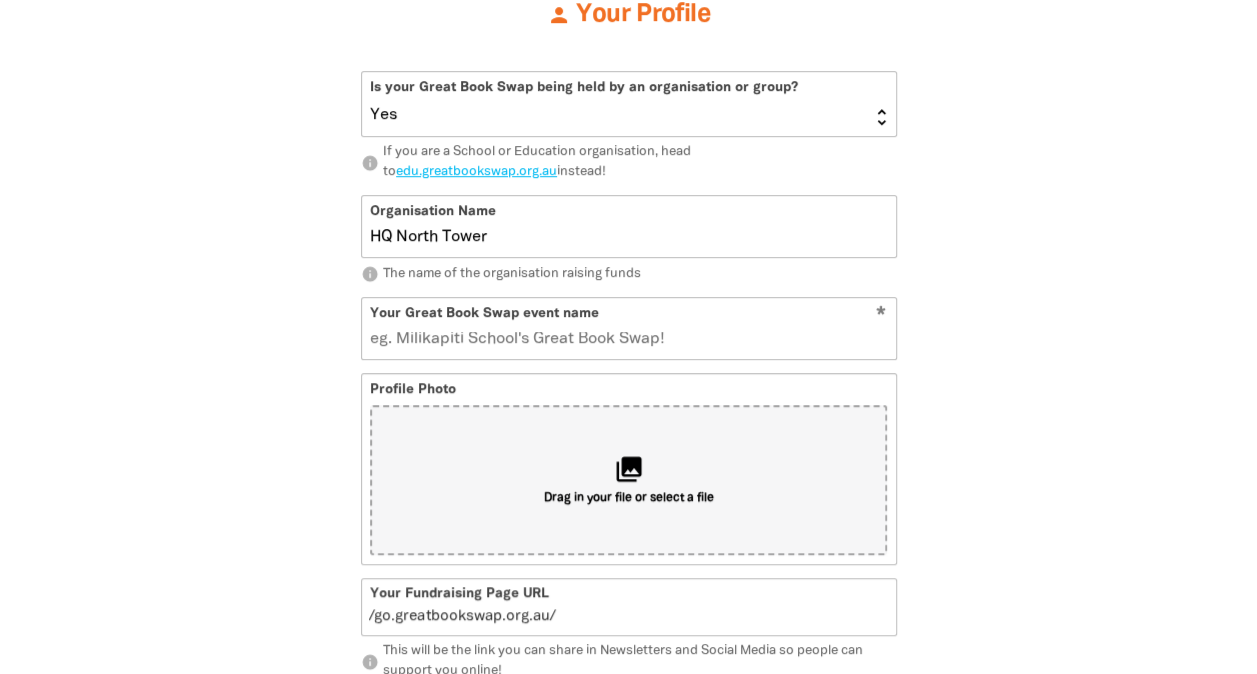 type on "HQ North Tower" 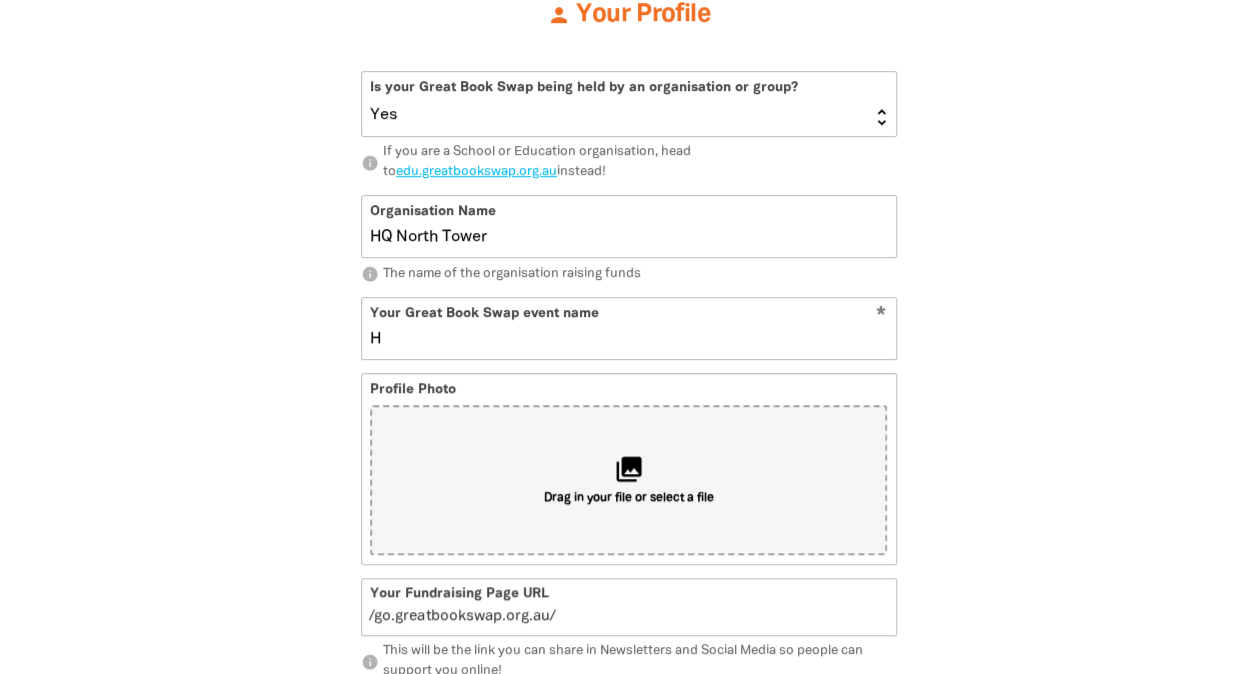 type on "h" 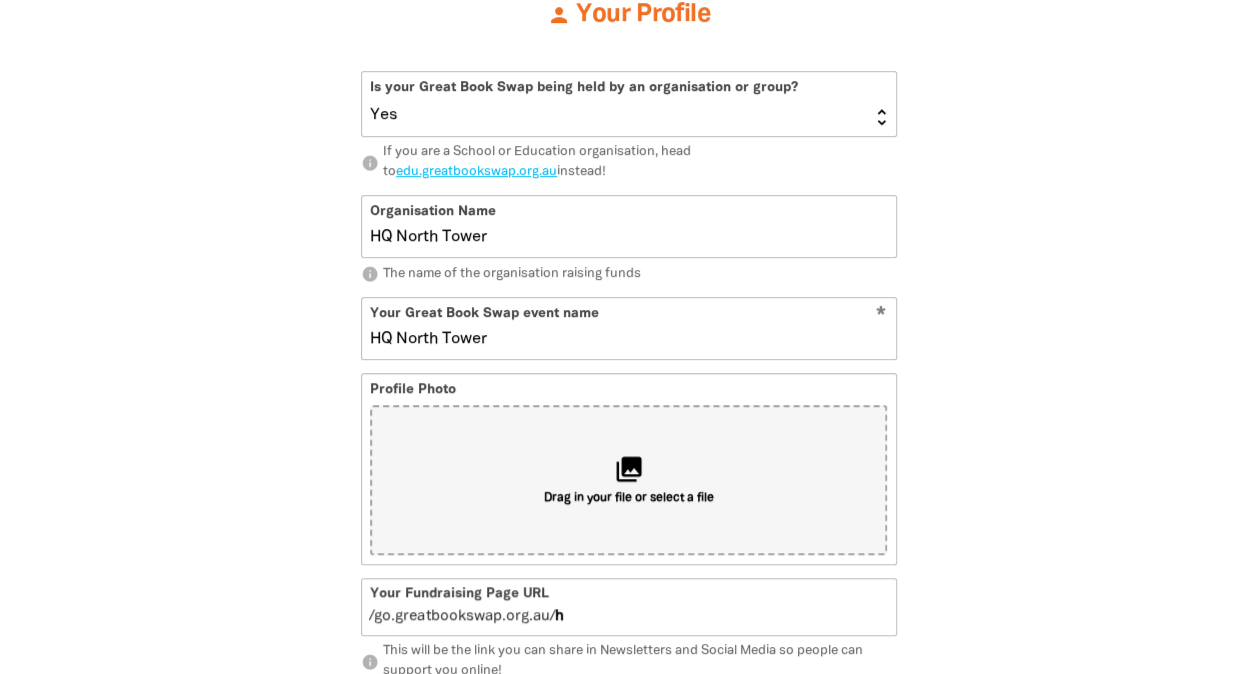 type on "HQ North Tower" 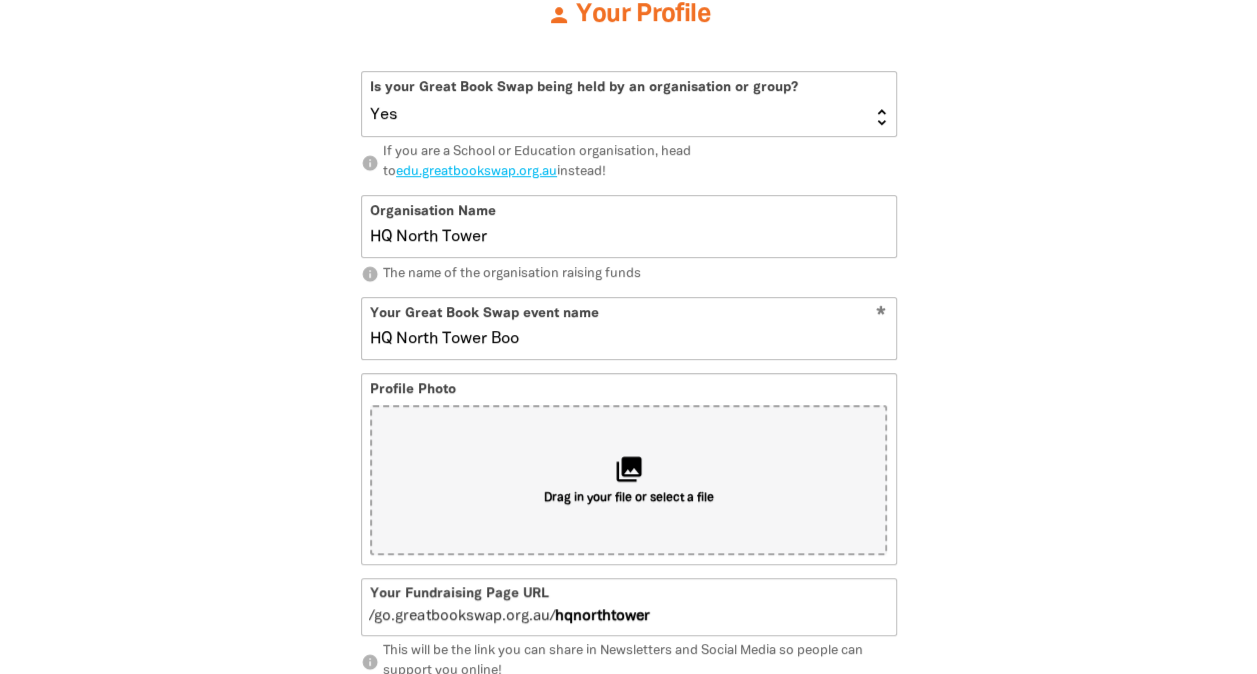 type on "HQ North Tower Book" 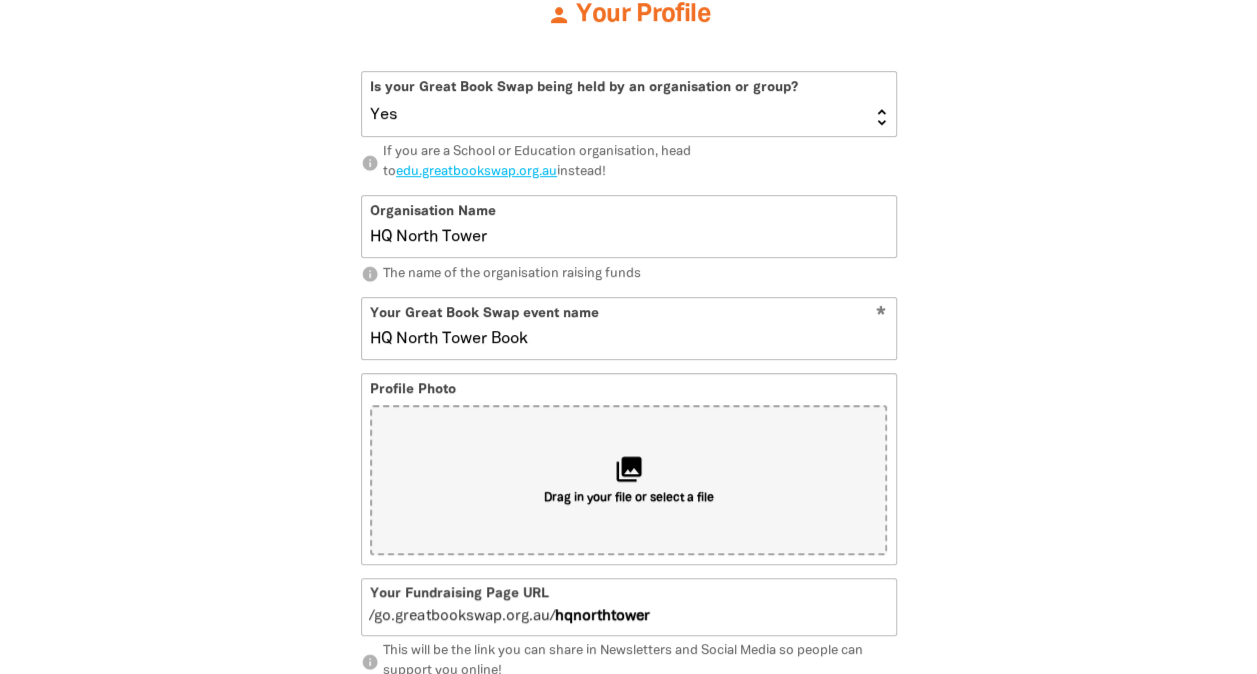 type on "hqnorthtowerbook" 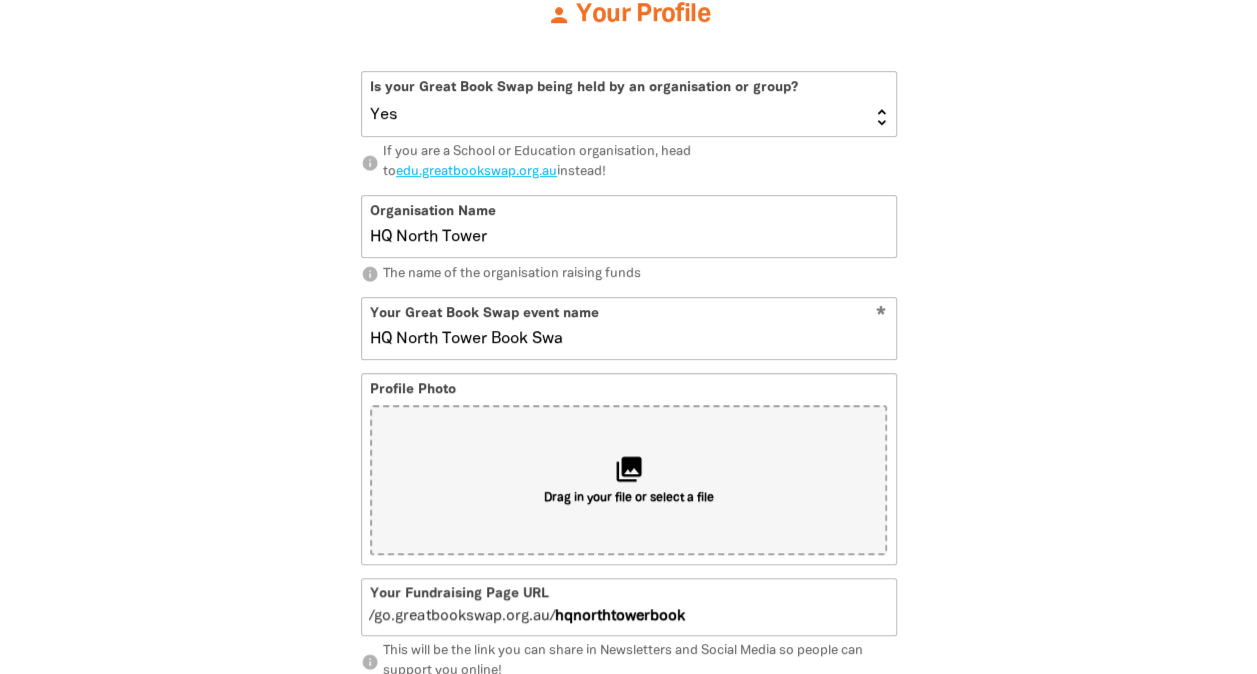 type on "HQ North Tower Book Swap" 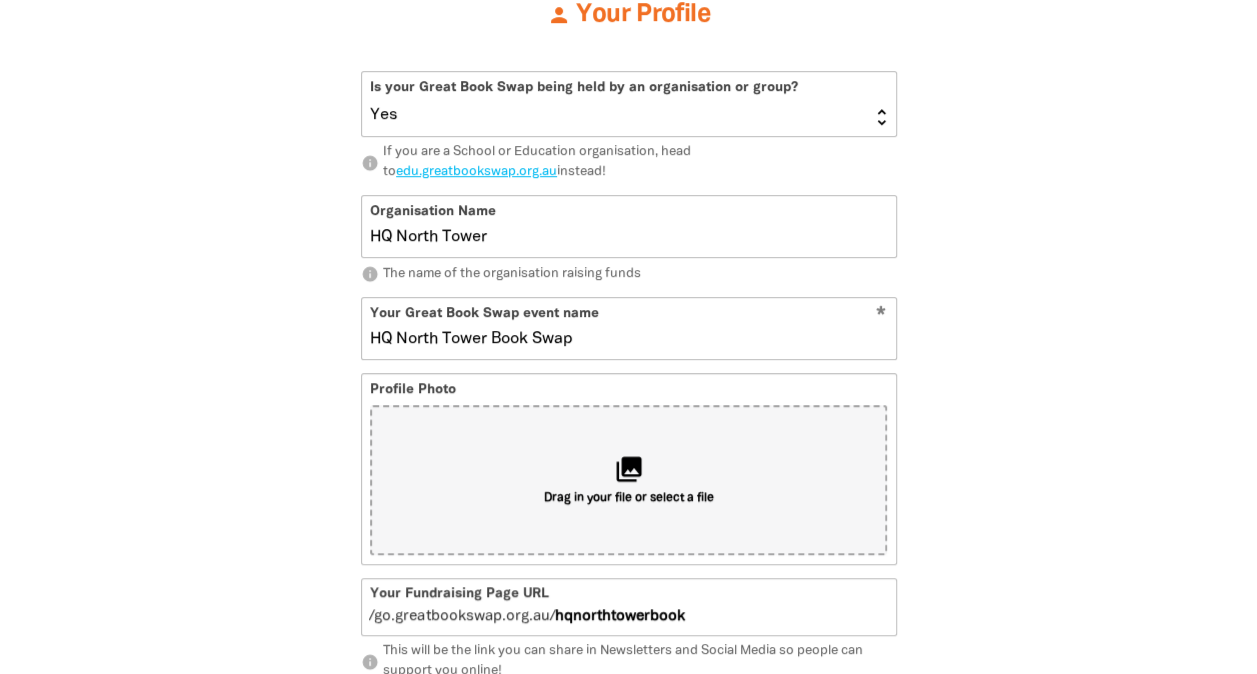type on "hqnorthtowerbookswap" 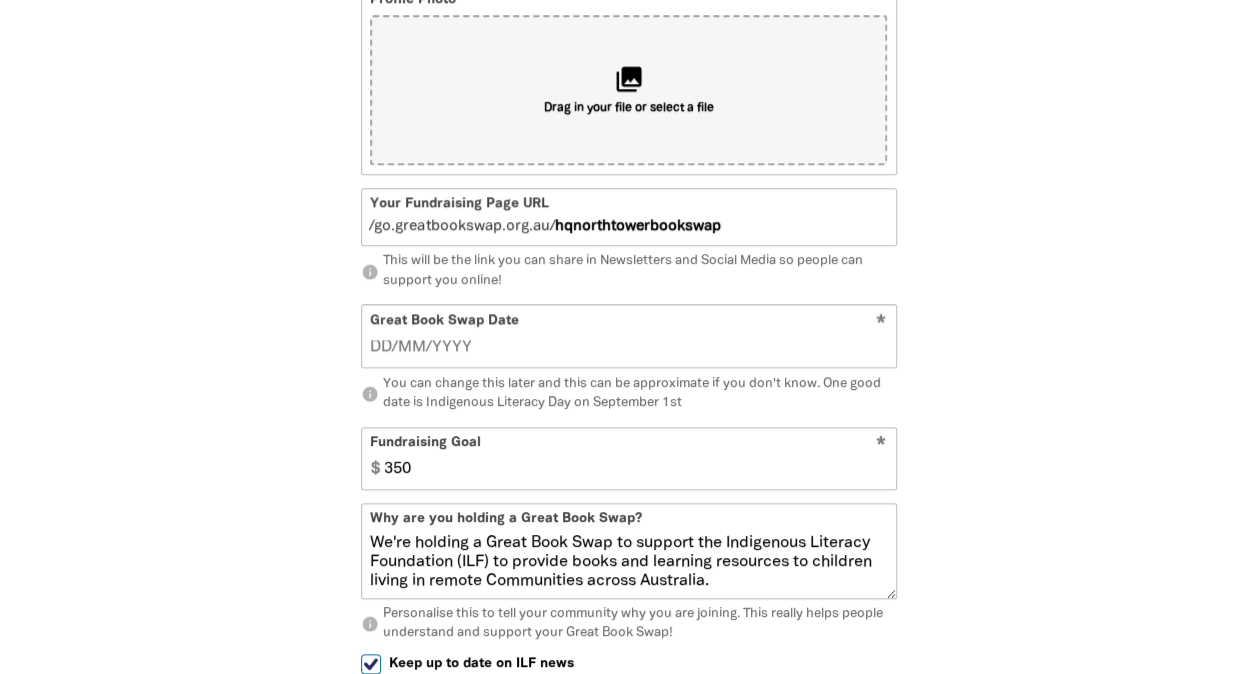 scroll, scrollTop: 977, scrollLeft: 0, axis: vertical 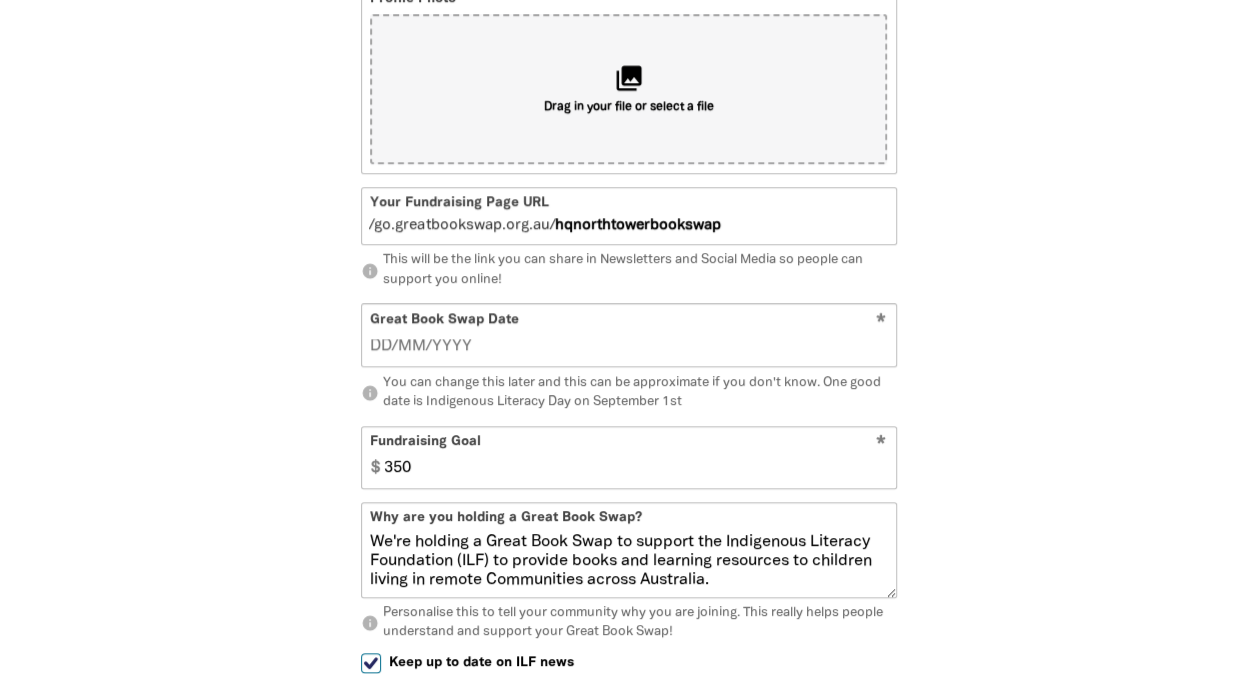 type on "HQ North Tower Book Swap" 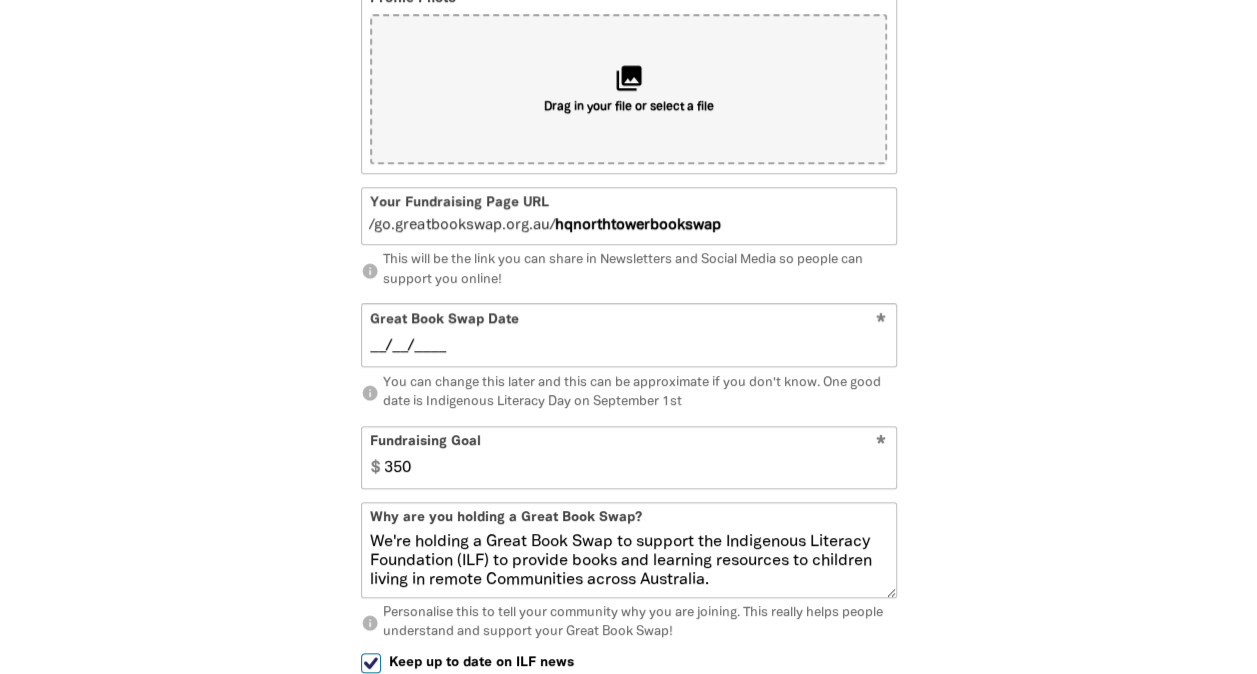click on "__/__/____" at bounding box center [628, 346] 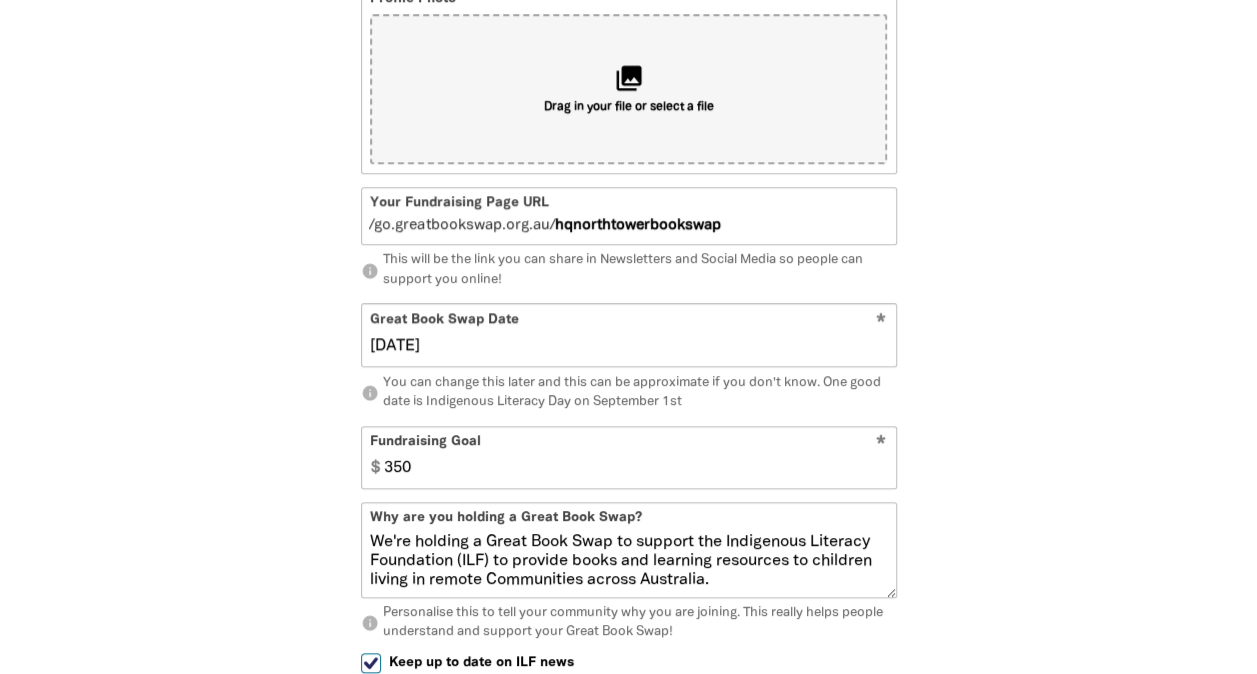 type on "[DATE]" 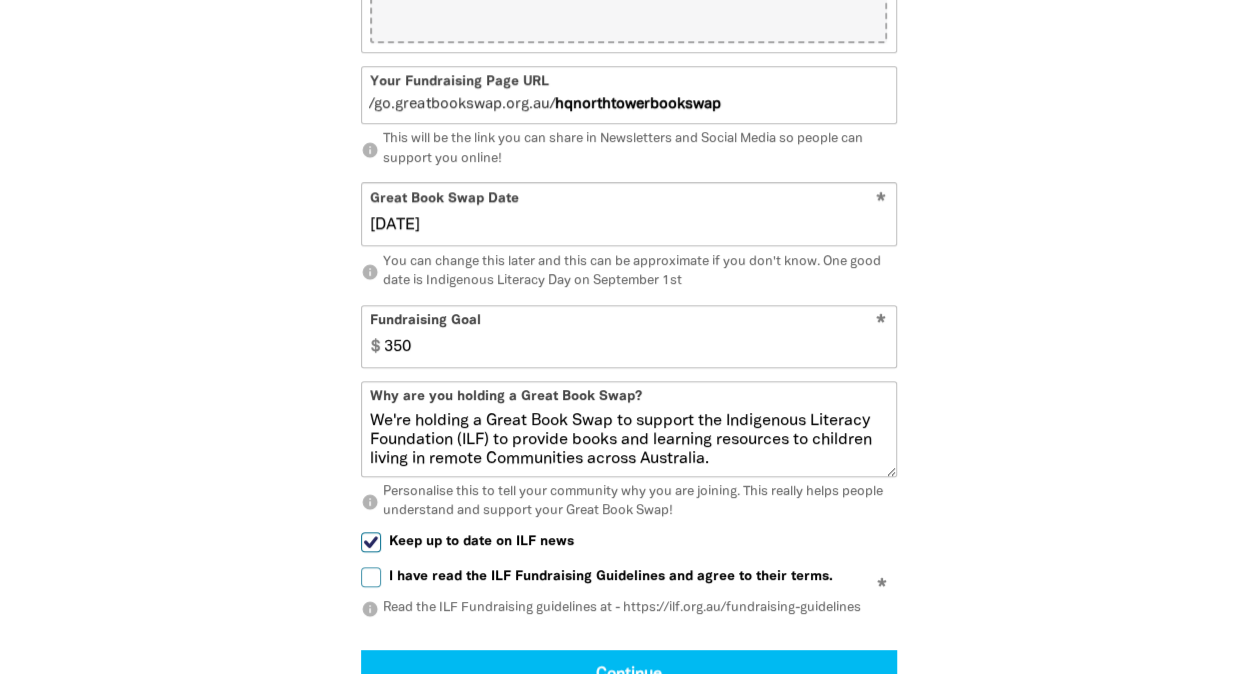 scroll, scrollTop: 1099, scrollLeft: 0, axis: vertical 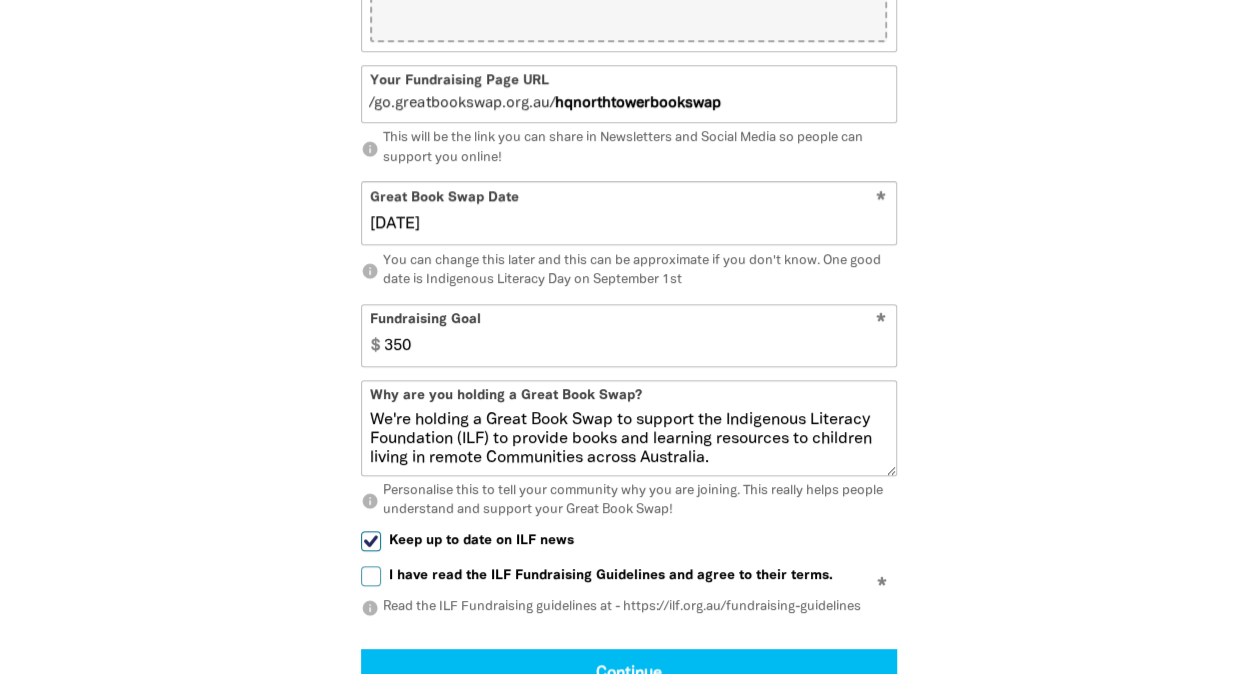 click on "350" at bounding box center [635, 335] 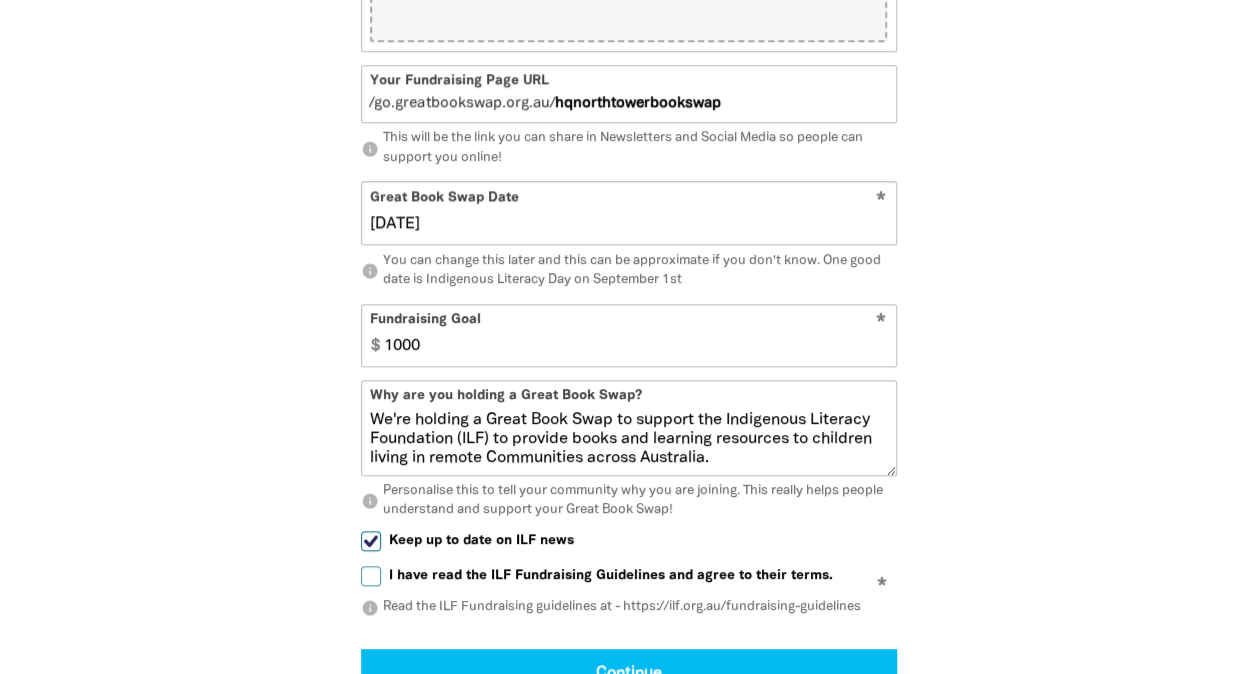 type on "1000" 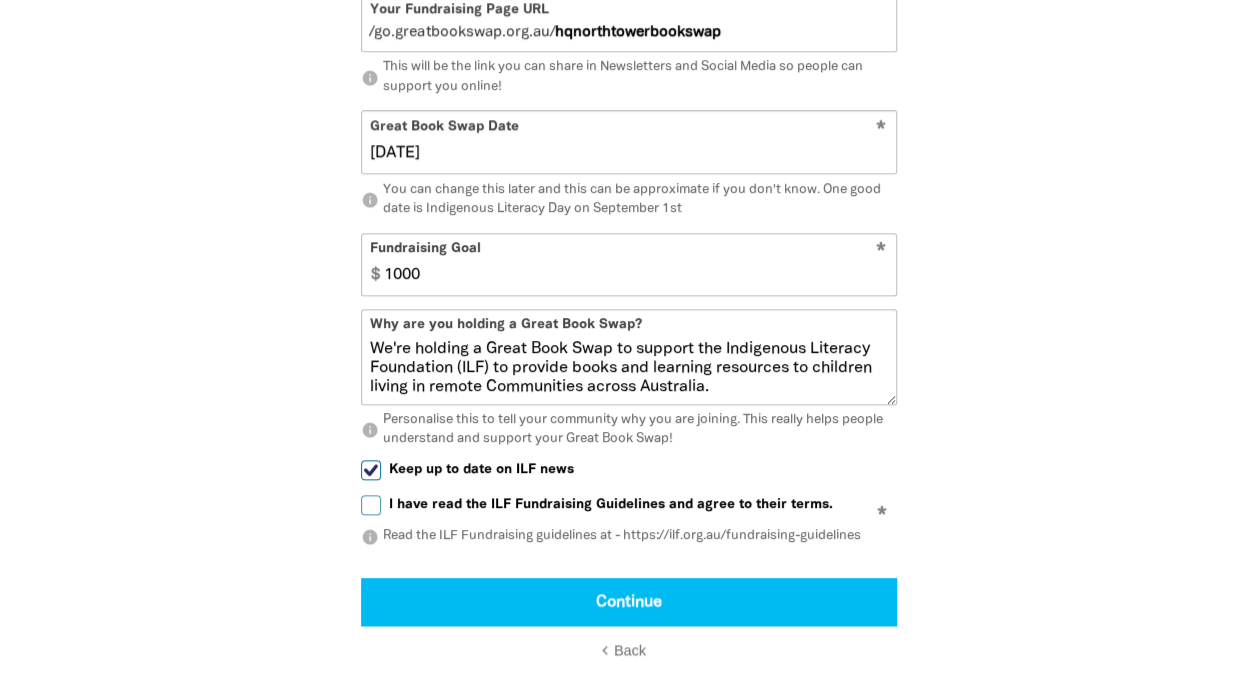 scroll, scrollTop: 1172, scrollLeft: 0, axis: vertical 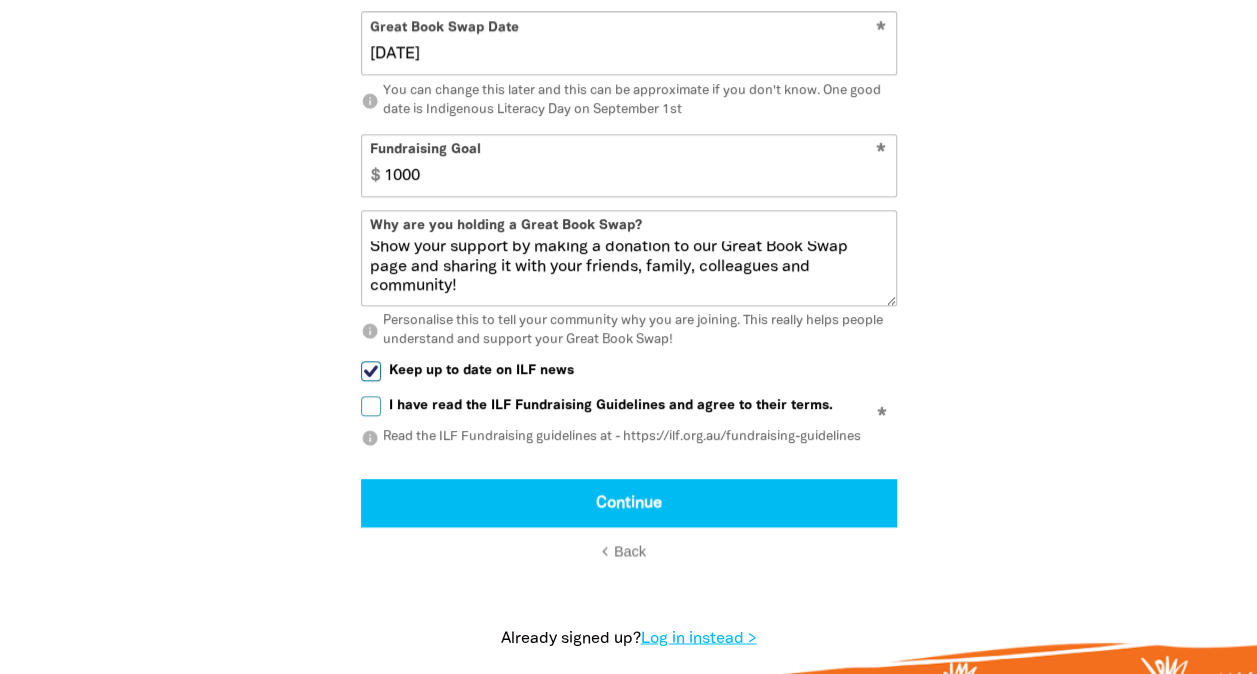 click on "I have read the ILF Fundraising Guidelines and agree to their terms." at bounding box center [611, 405] 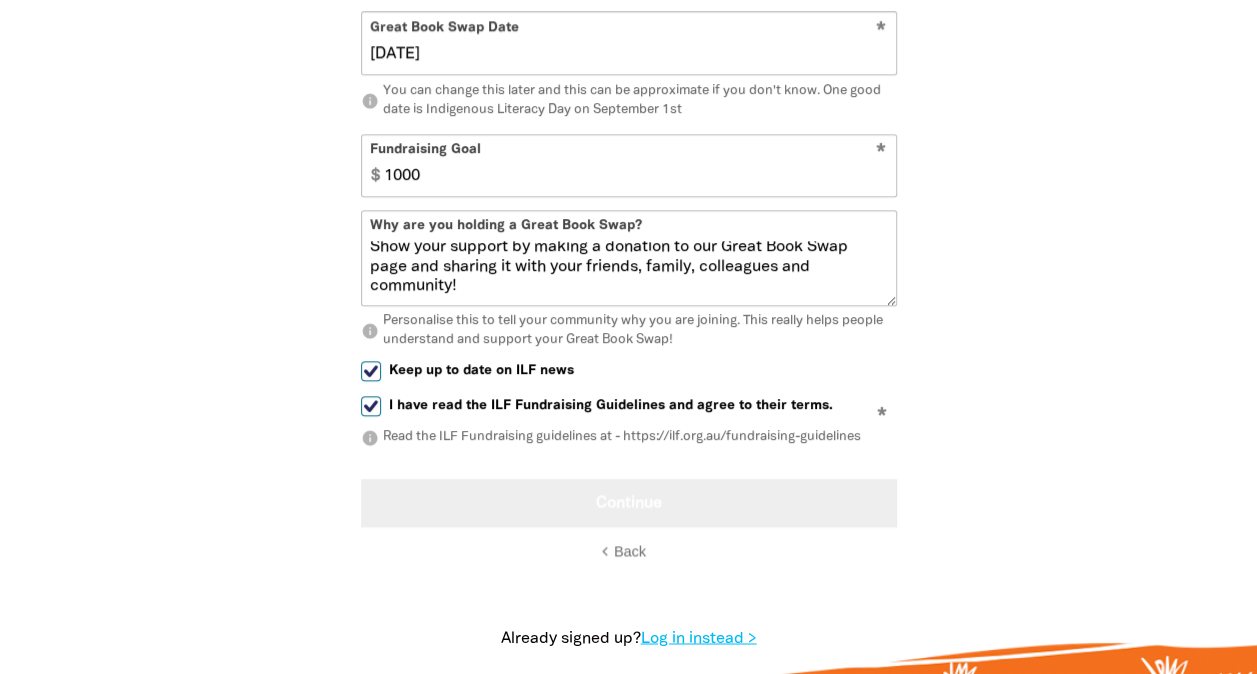 click on "Continue" at bounding box center (629, 503) 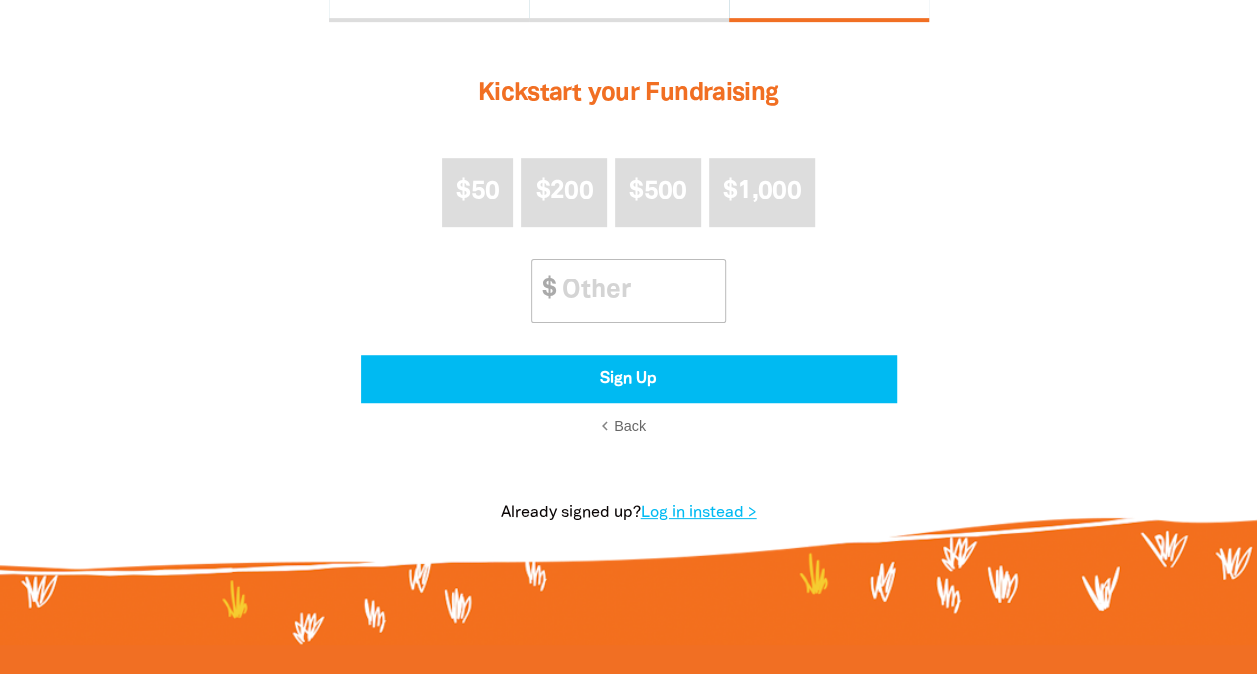 scroll, scrollTop: 383, scrollLeft: 0, axis: vertical 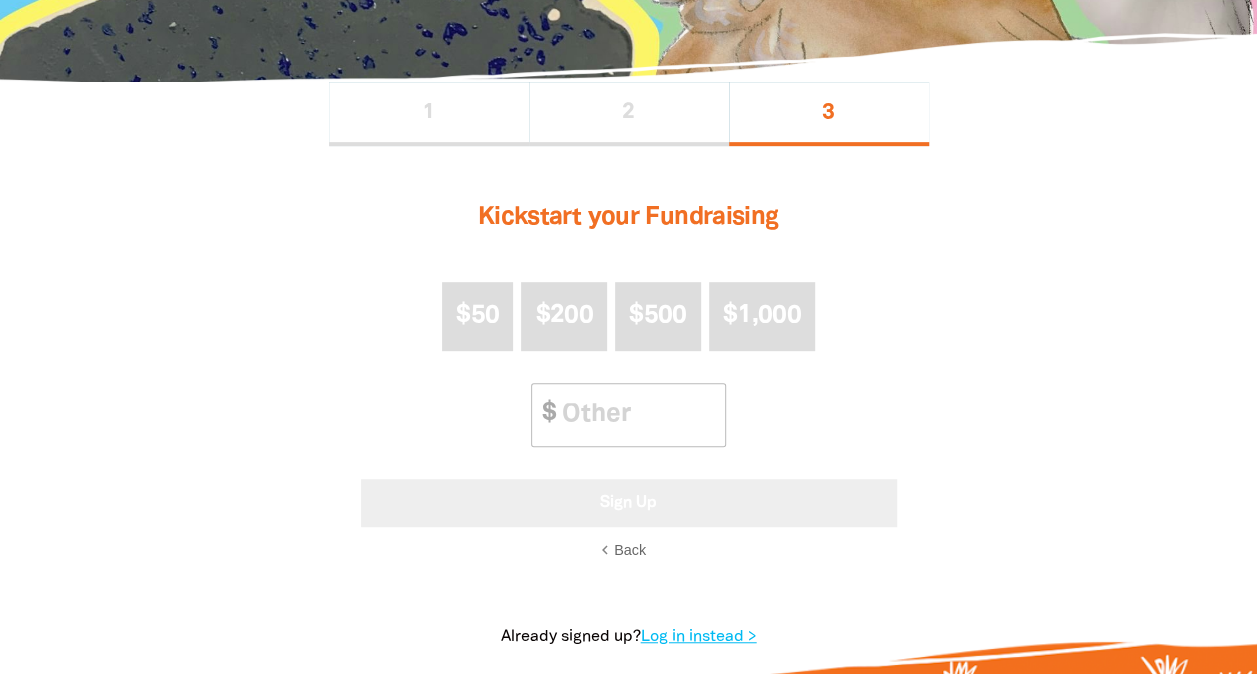 click on "Sign Up" at bounding box center (629, 503) 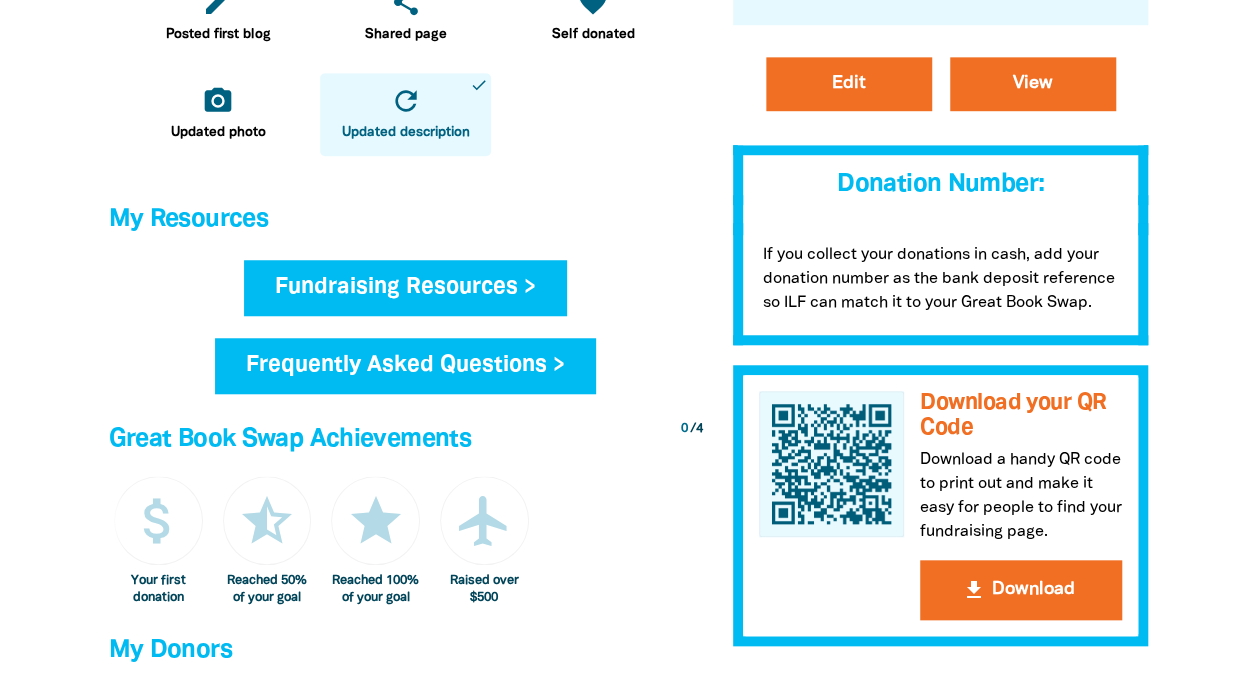scroll, scrollTop: 692, scrollLeft: 0, axis: vertical 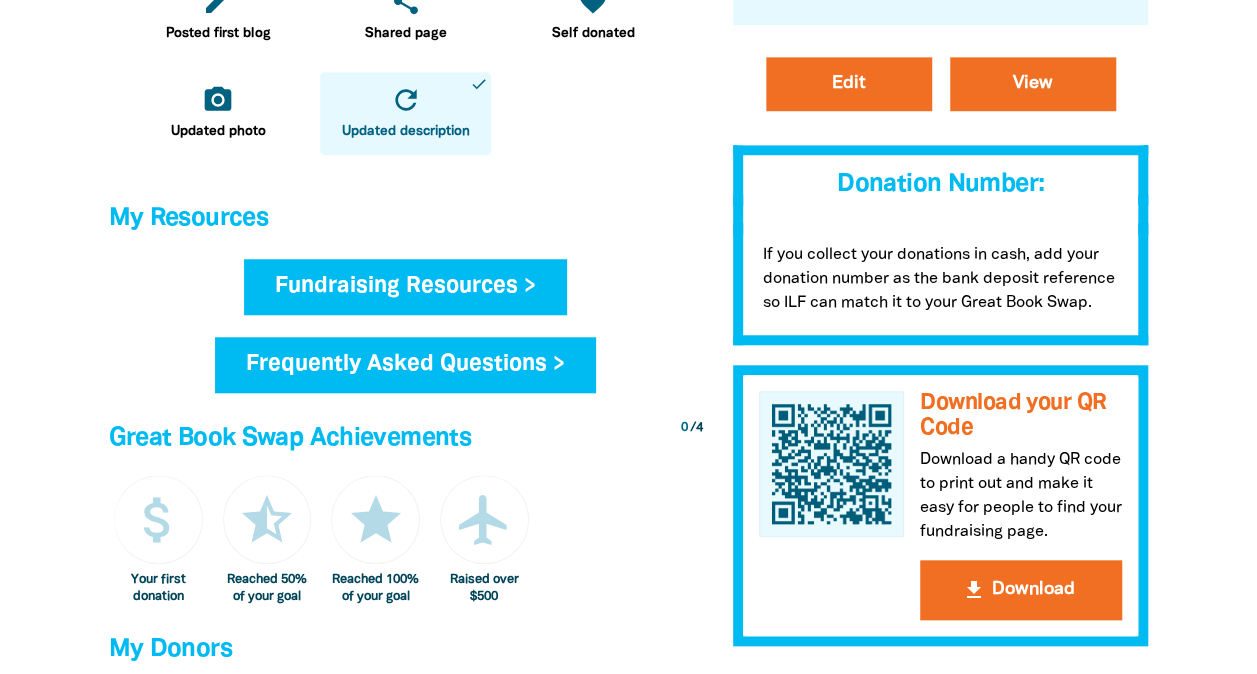 click on "Fundraising Resources >" at bounding box center [405, 287] 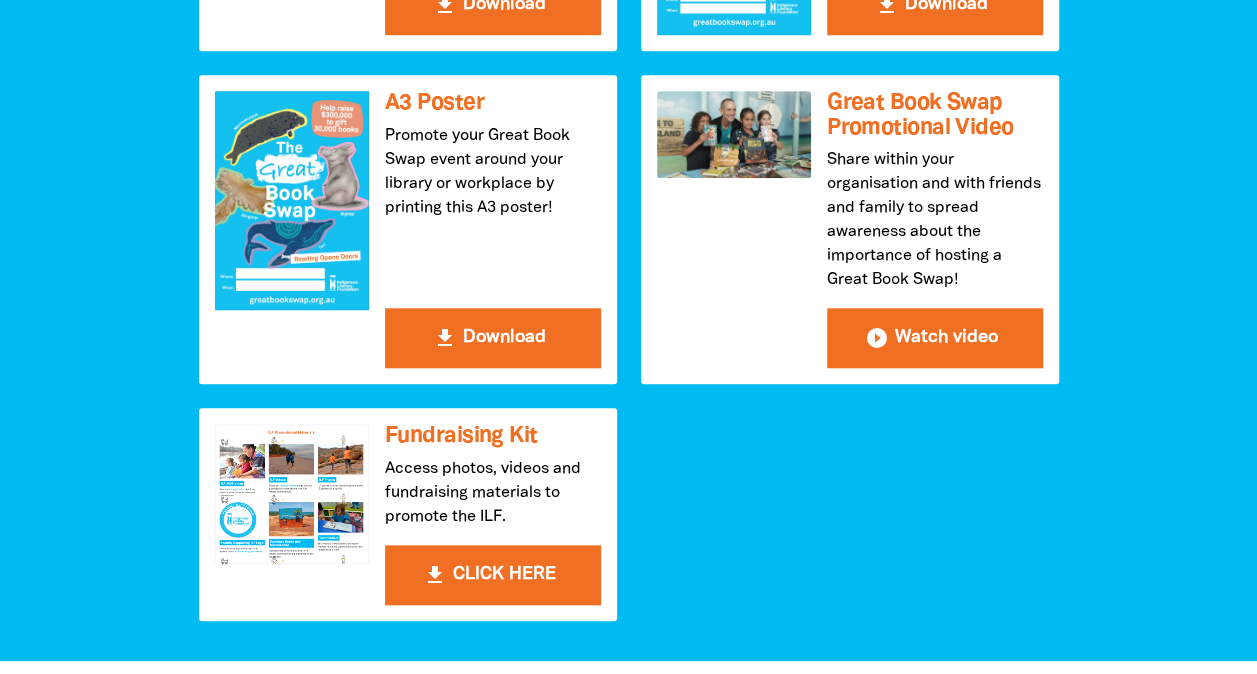 scroll, scrollTop: 786, scrollLeft: 0, axis: vertical 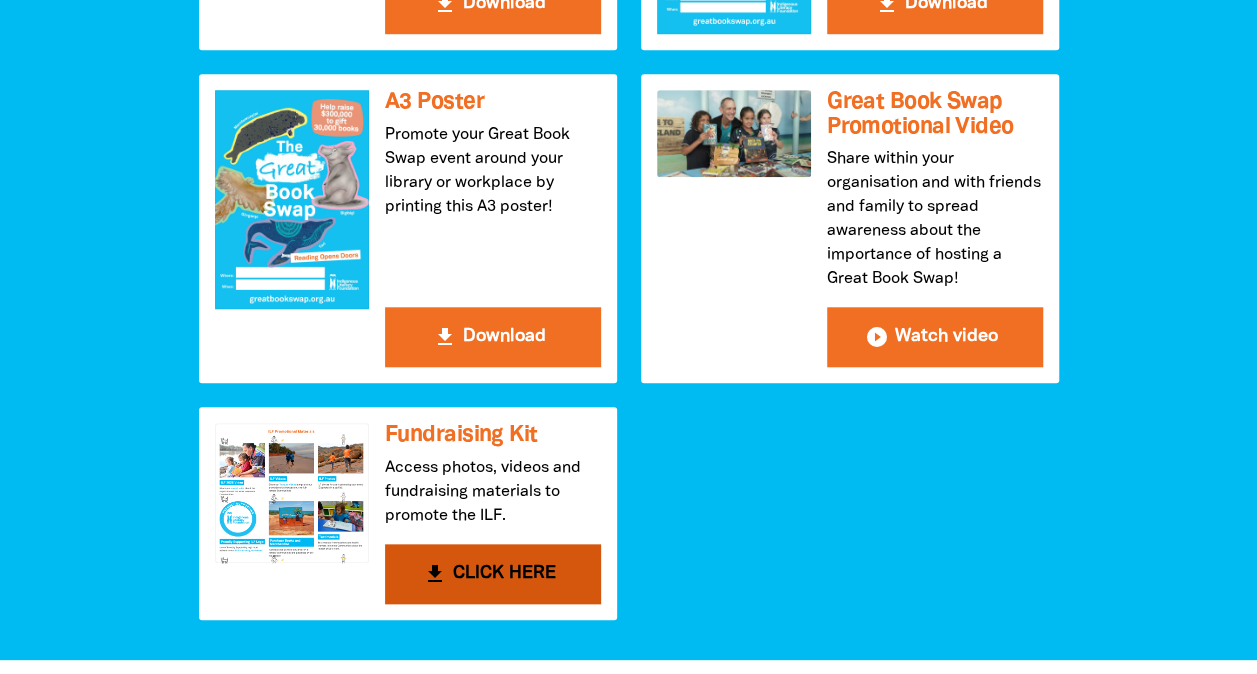 click on "get_app   CLICK HERE" at bounding box center (493, 574) 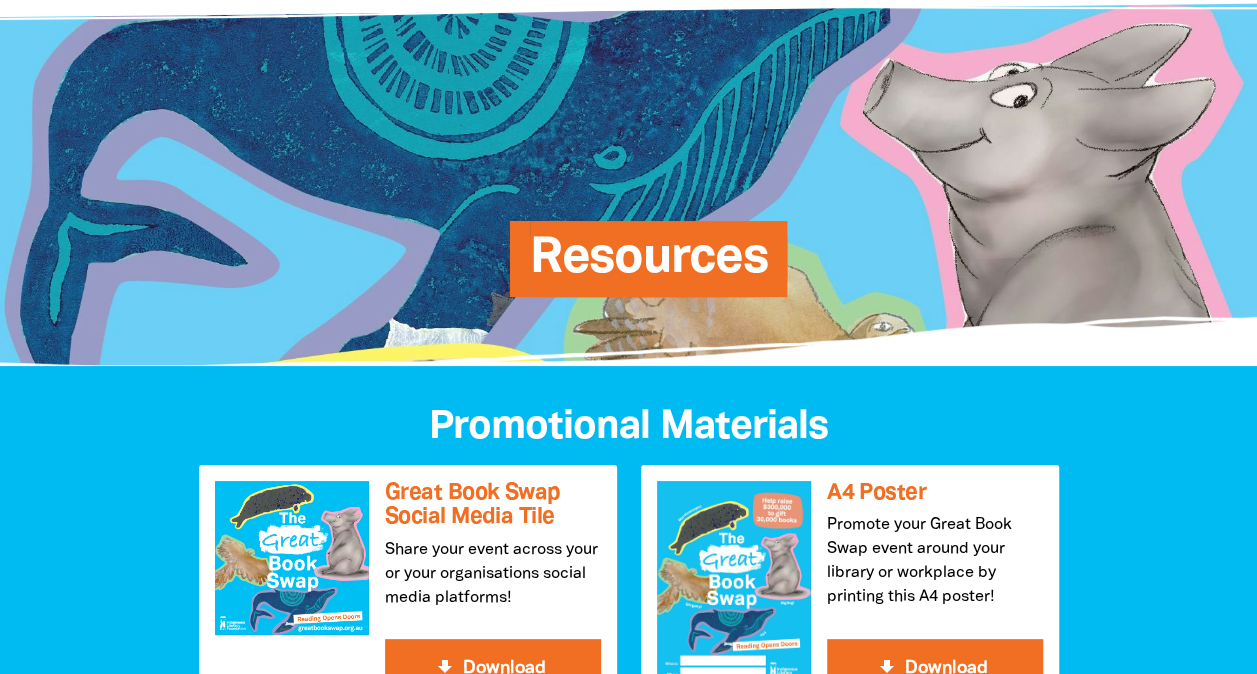 scroll, scrollTop: 0, scrollLeft: 0, axis: both 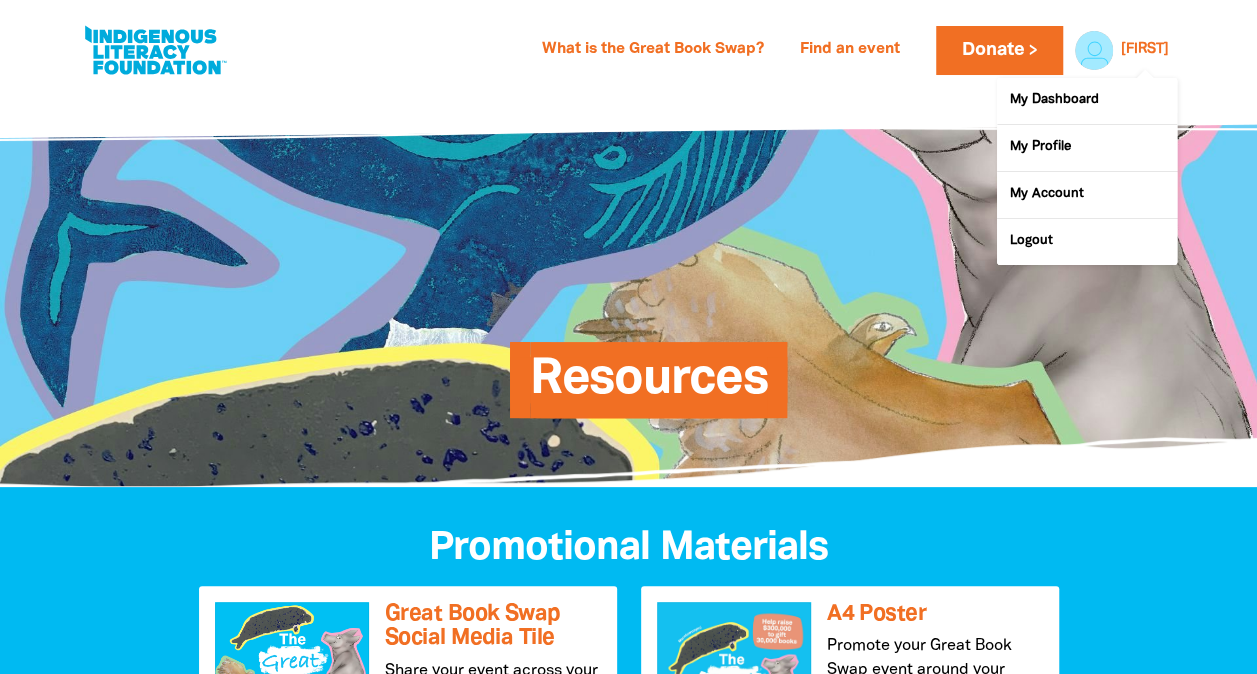 click on "[FIRST]" at bounding box center [1145, 50] 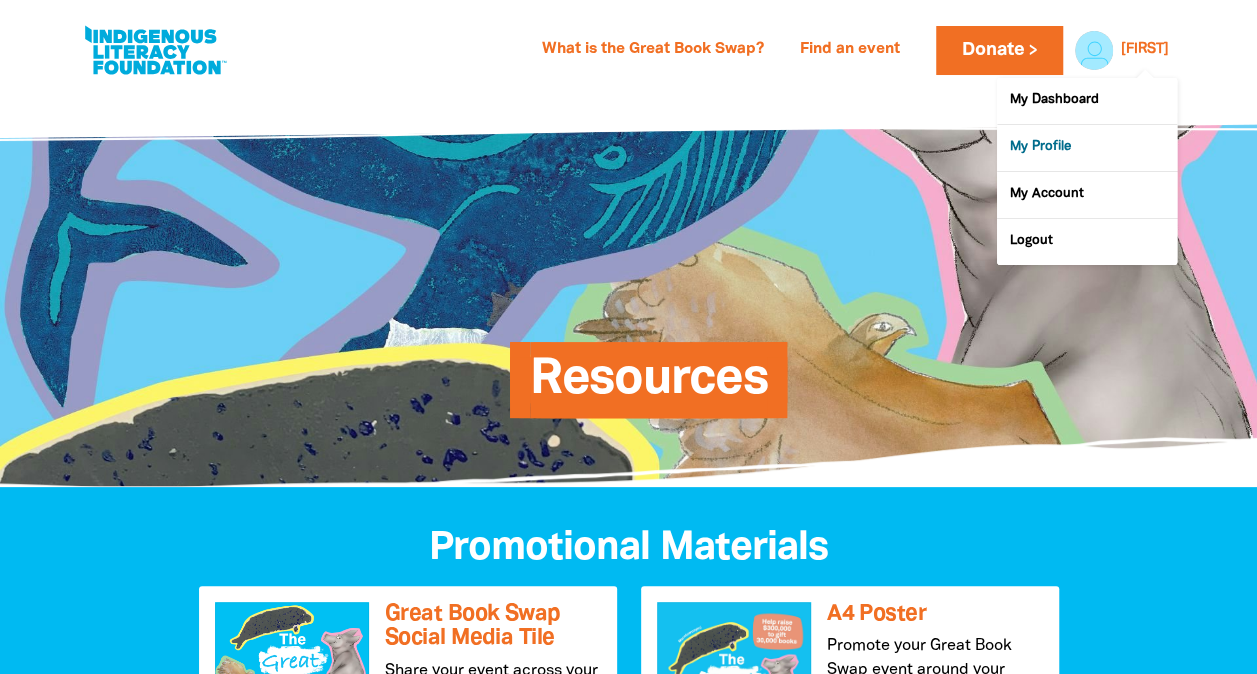 click on "My Profile" at bounding box center (1087, 148) 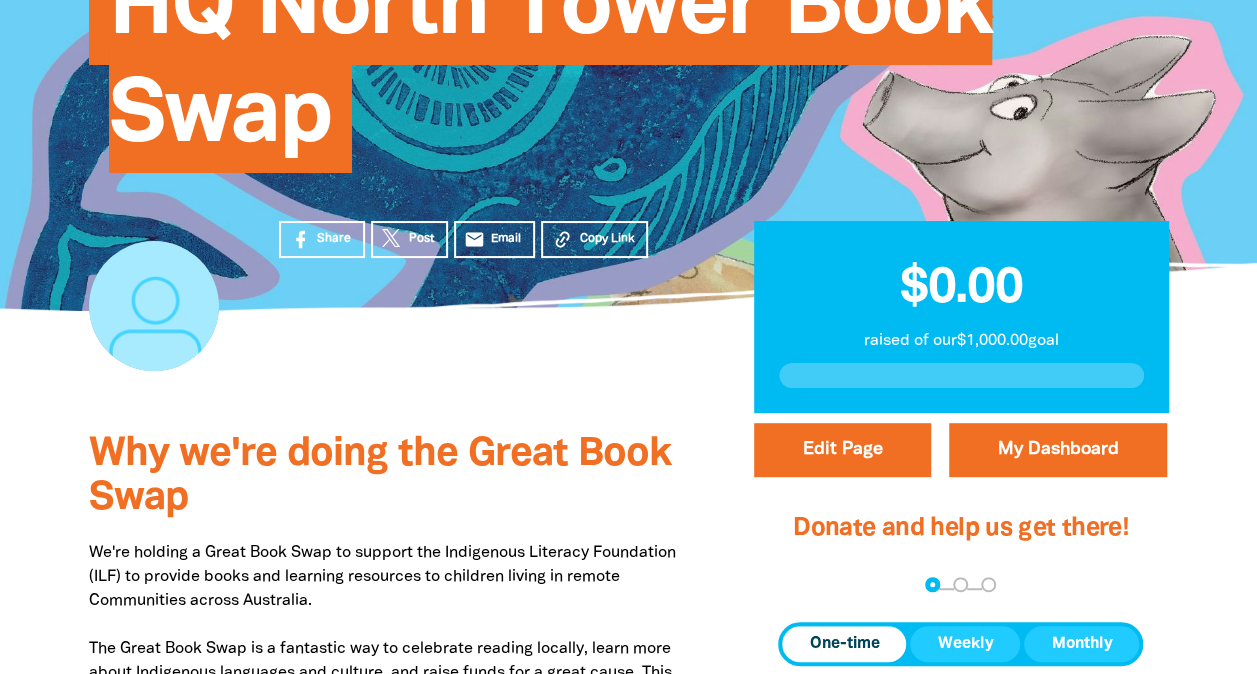 scroll, scrollTop: 303, scrollLeft: 0, axis: vertical 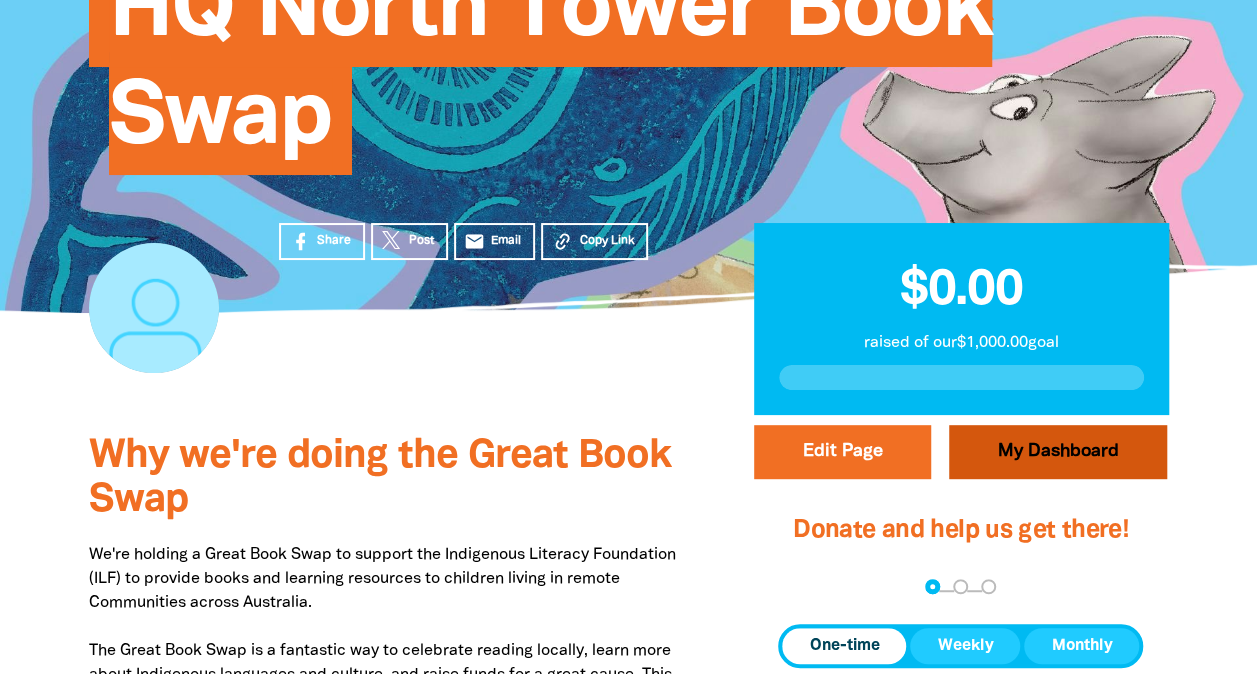 click on "My Dashboard" at bounding box center [1058, 452] 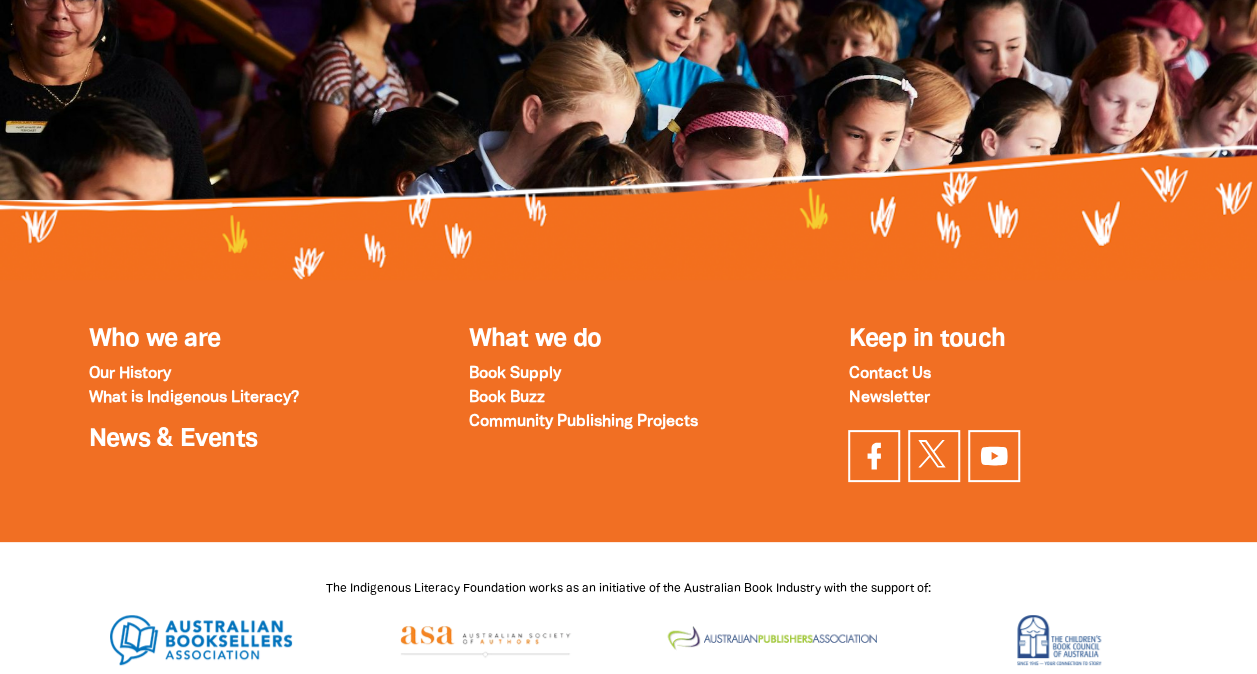 scroll, scrollTop: 2073, scrollLeft: 0, axis: vertical 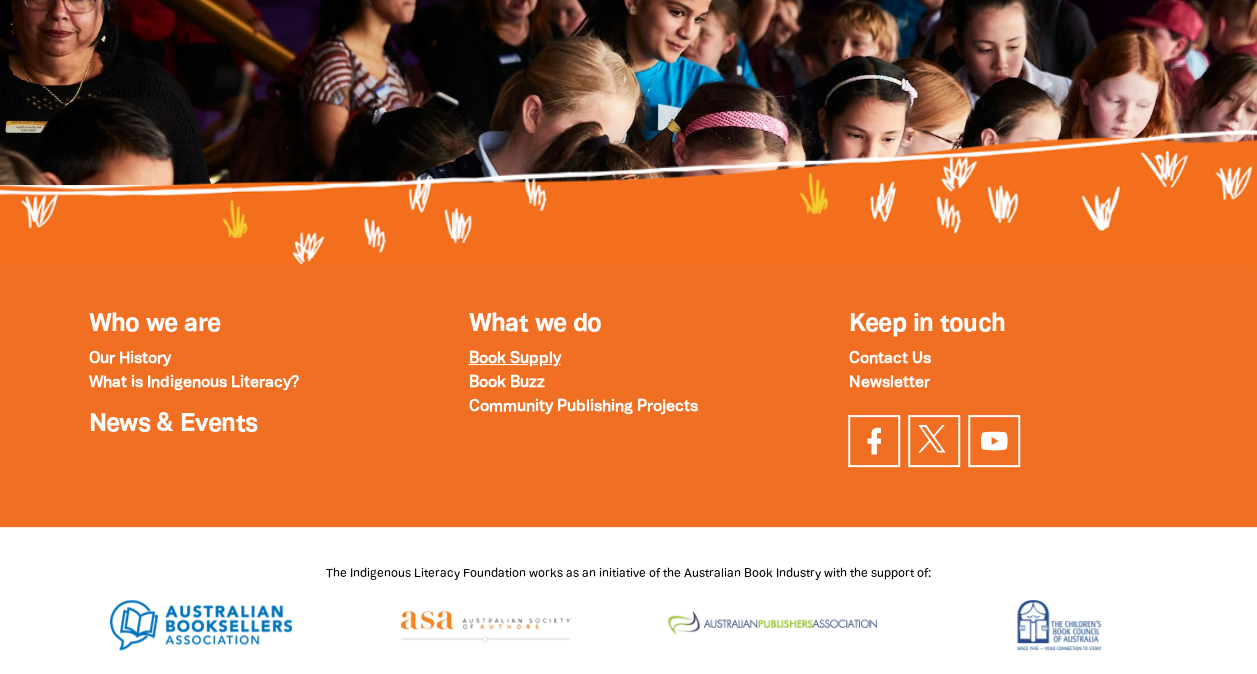 click on "Book Supply" at bounding box center (514, 359) 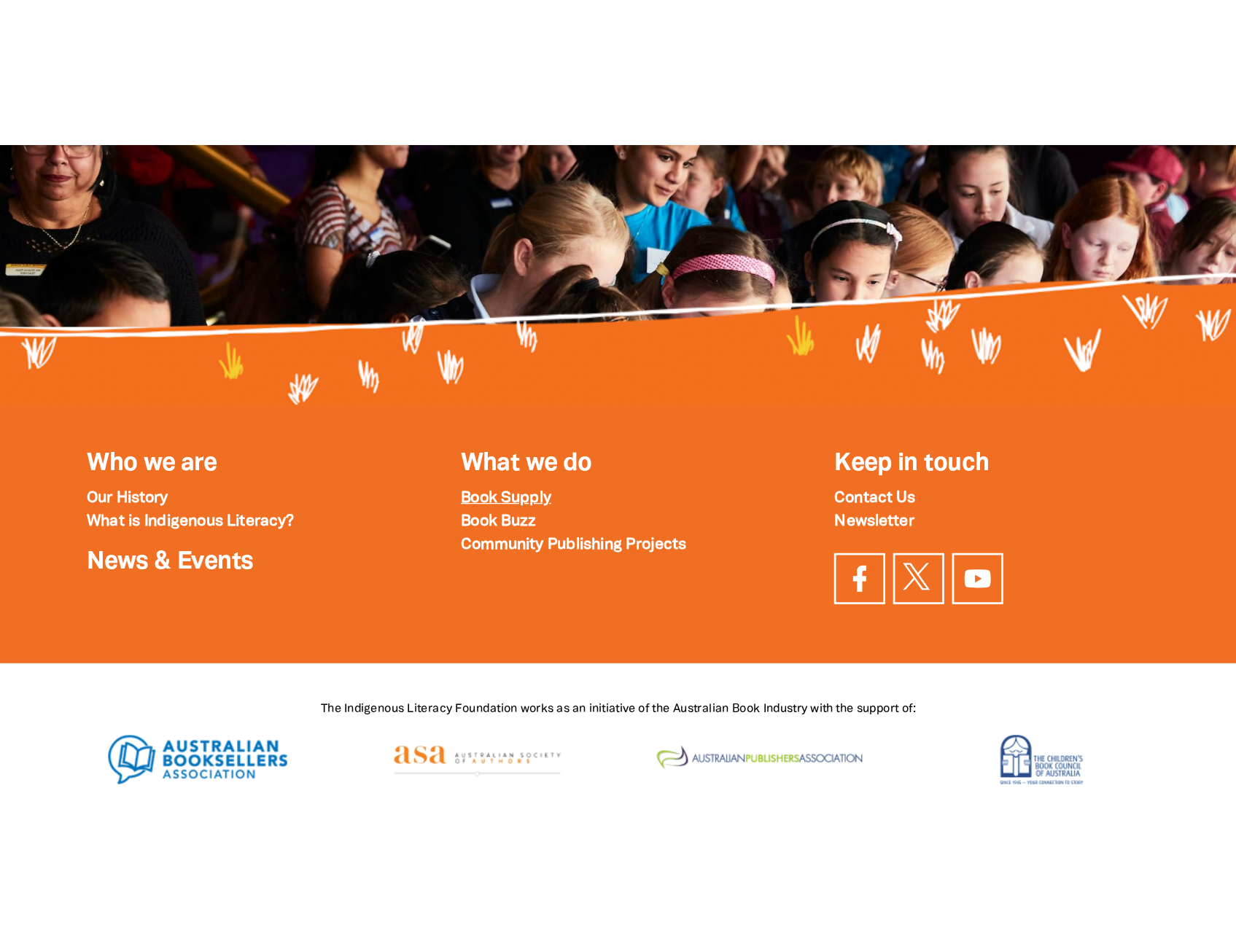 scroll, scrollTop: 1209, scrollLeft: 0, axis: vertical 